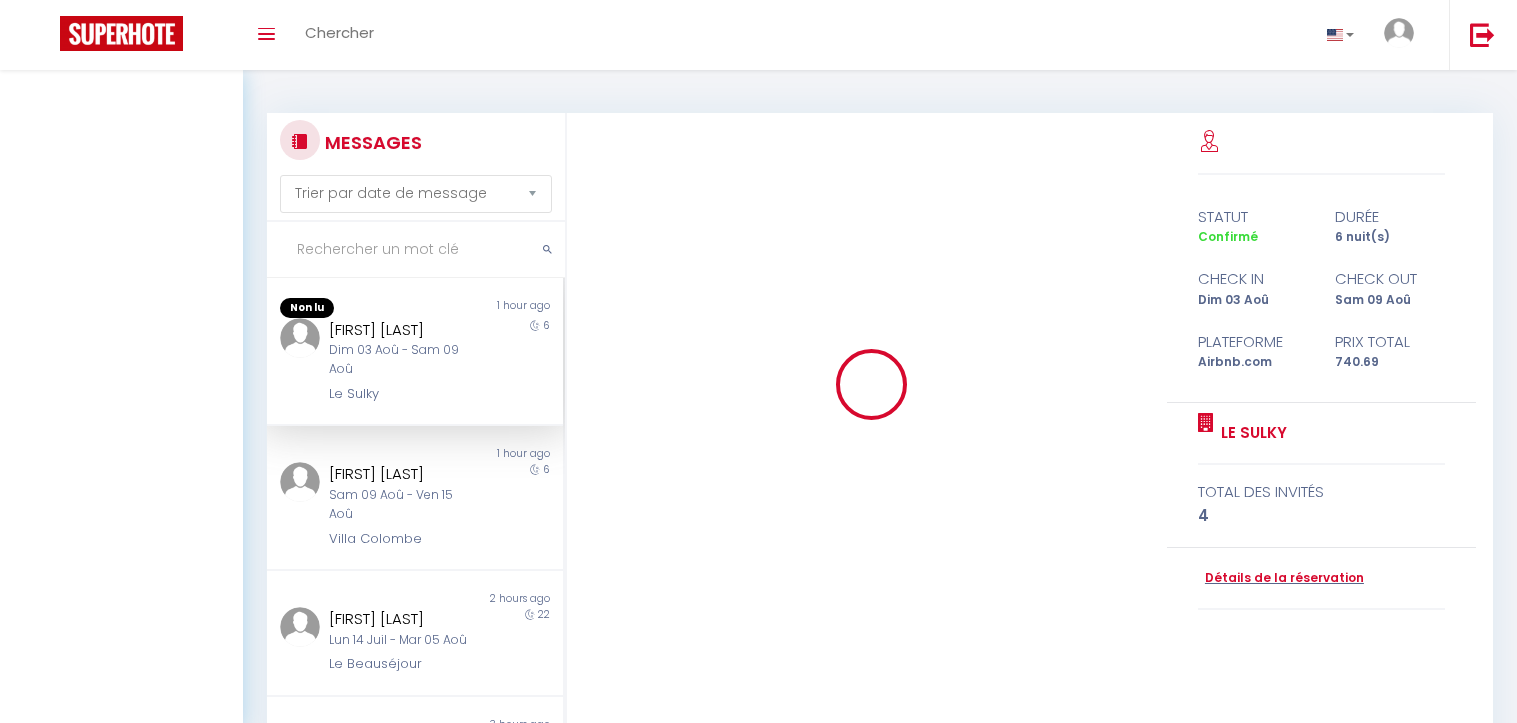 select on "message" 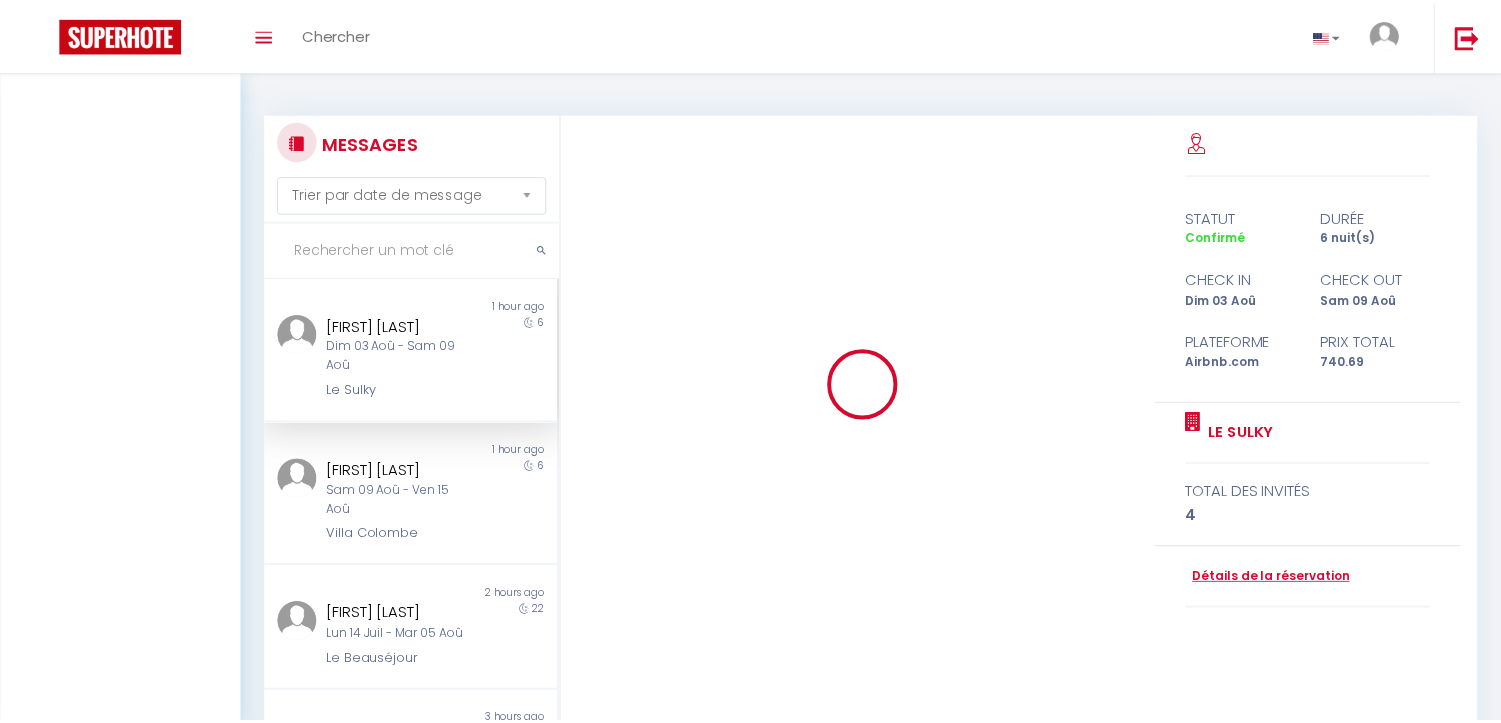 scroll, scrollTop: 0, scrollLeft: 0, axis: both 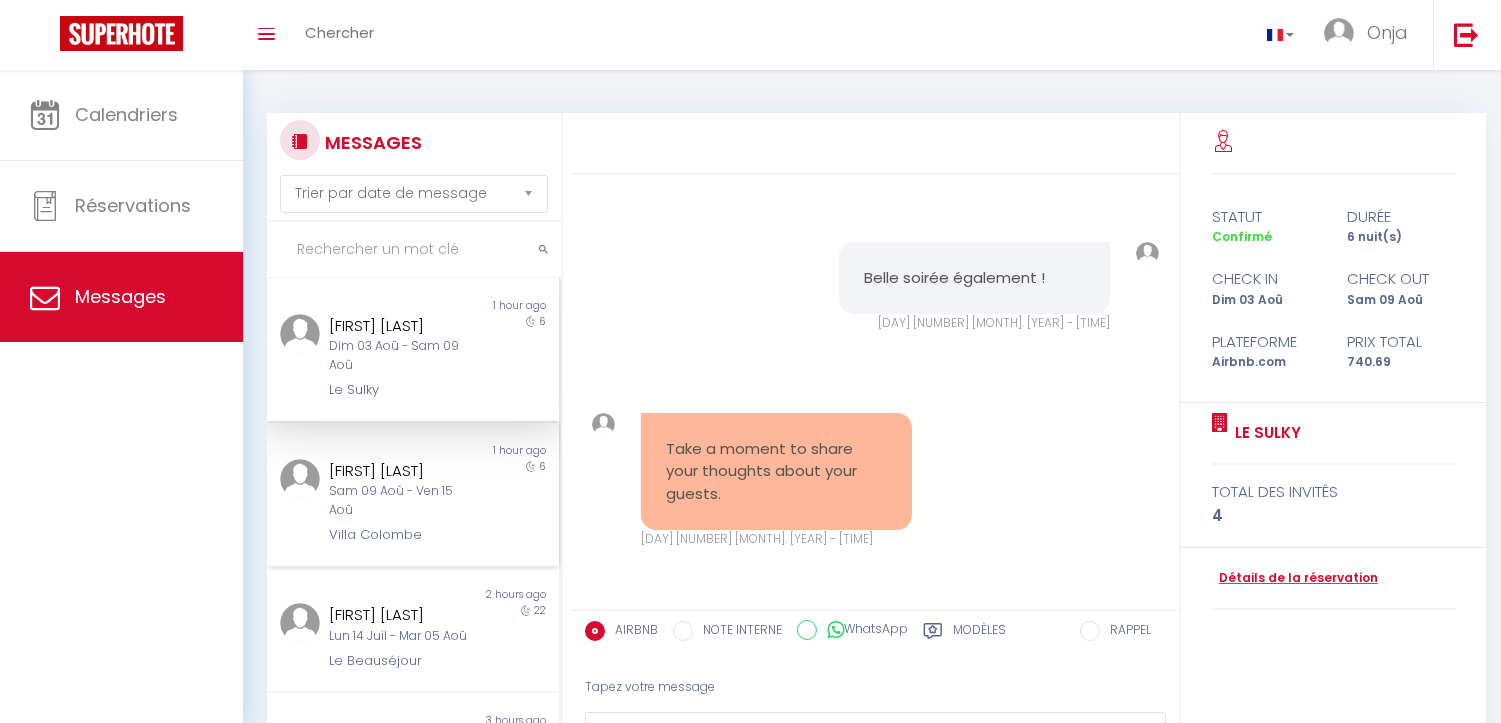 click on "Sam 09 Aoû - Ven 15 Aoû" at bounding box center [401, 501] 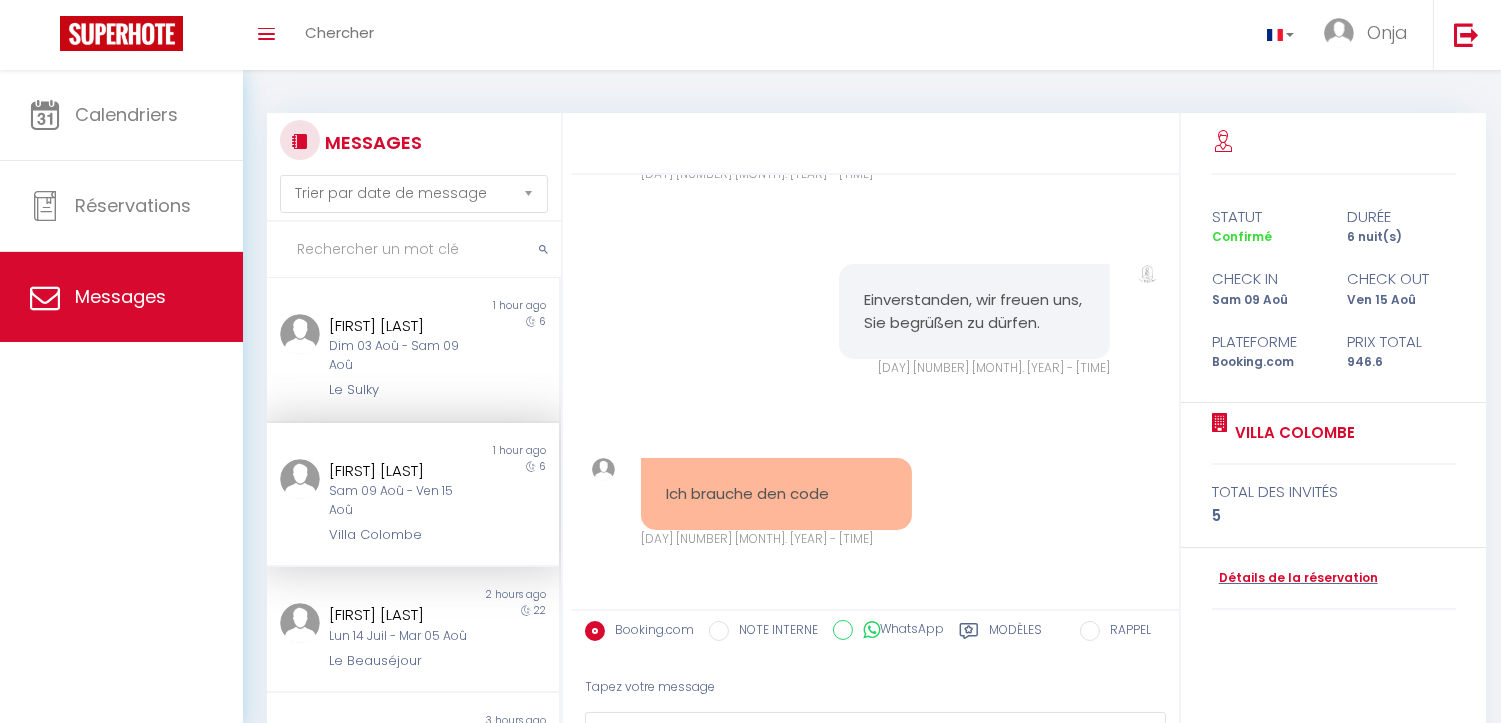 scroll, scrollTop: 12363, scrollLeft: 0, axis: vertical 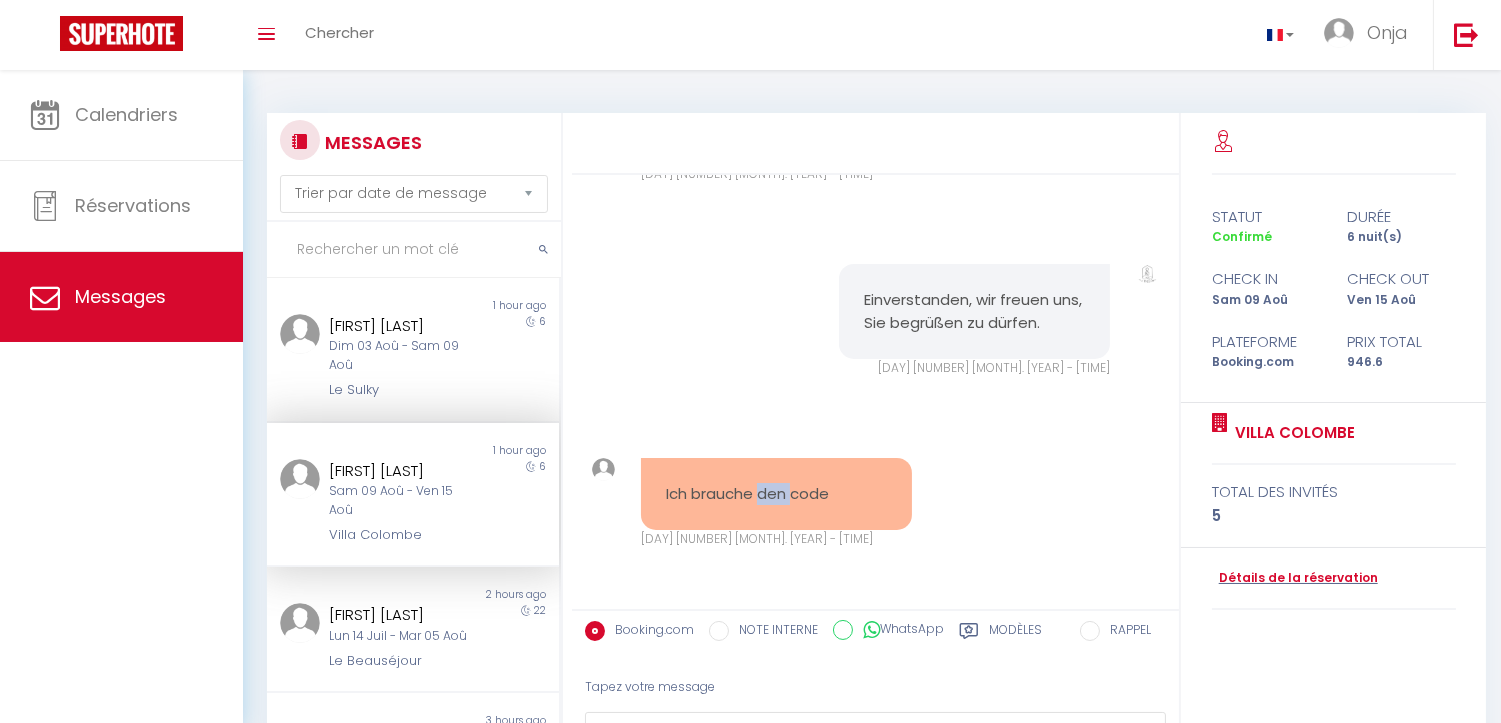 click on "Ich brauche den code" at bounding box center [776, 494] 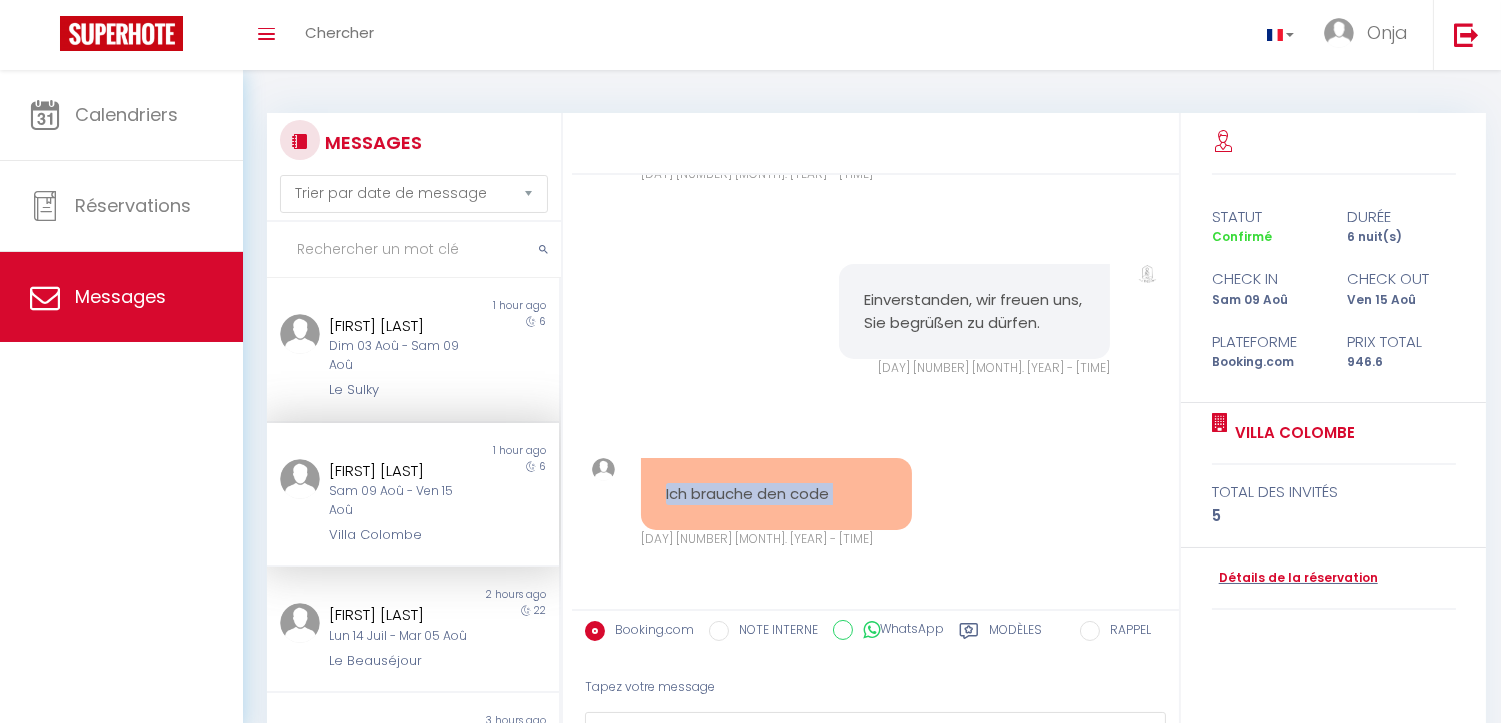 click on "Ich brauche den code" at bounding box center (776, 494) 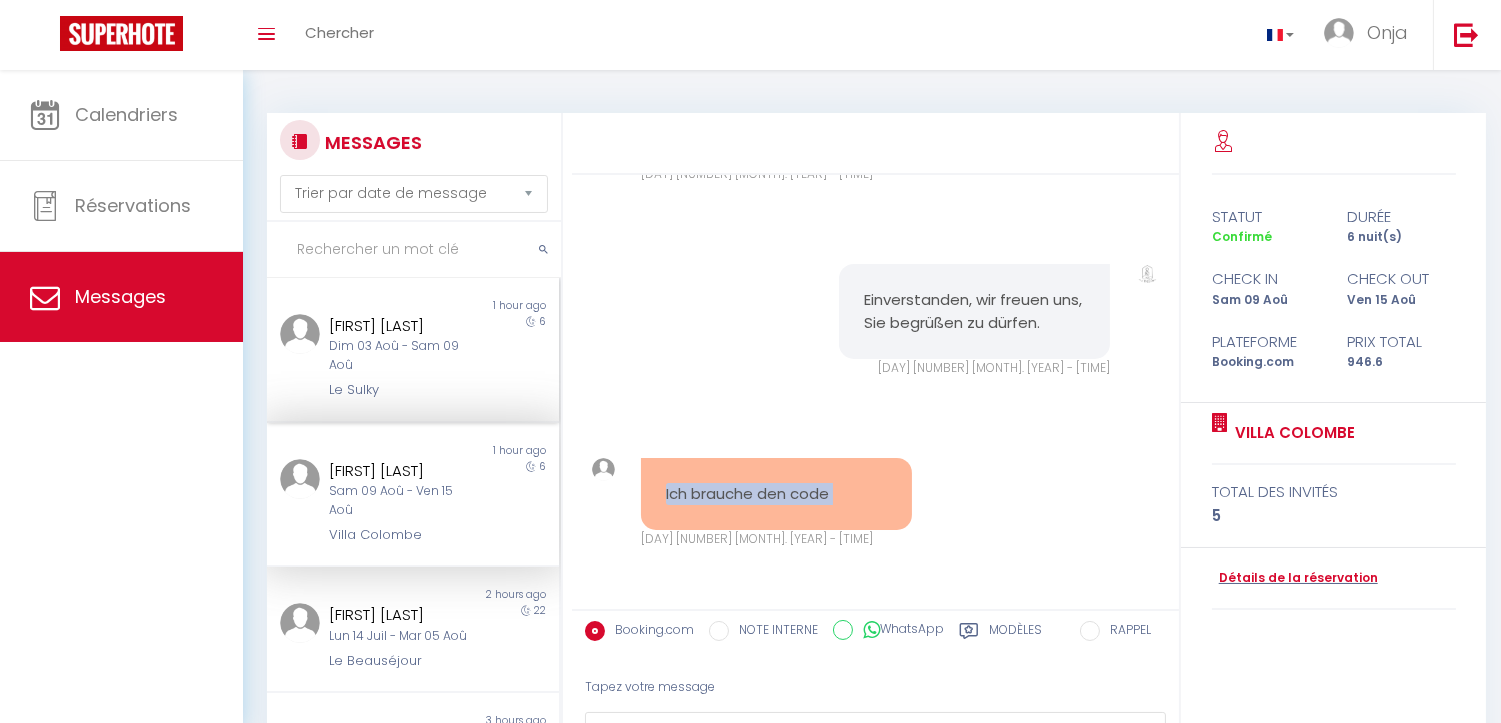 scroll, scrollTop: 12363, scrollLeft: 0, axis: vertical 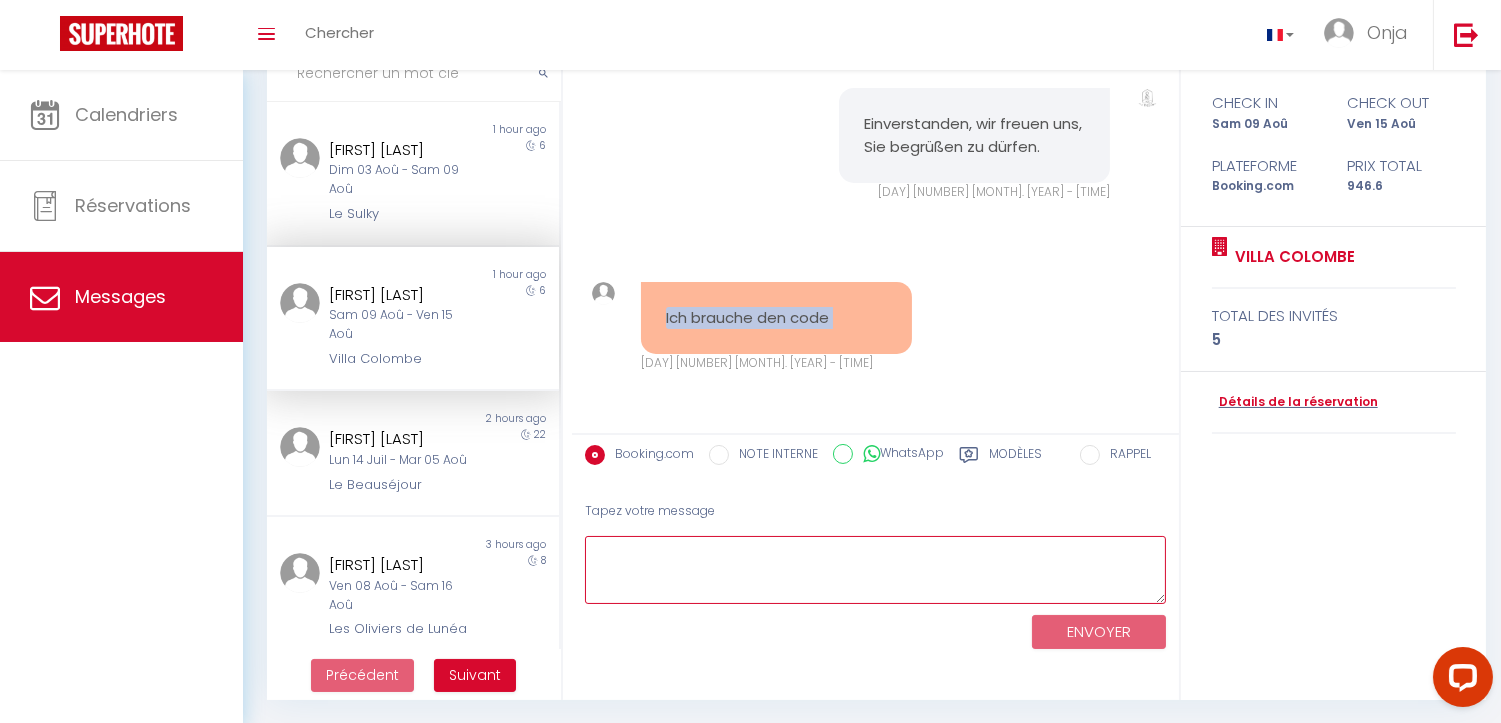 click at bounding box center (875, 570) 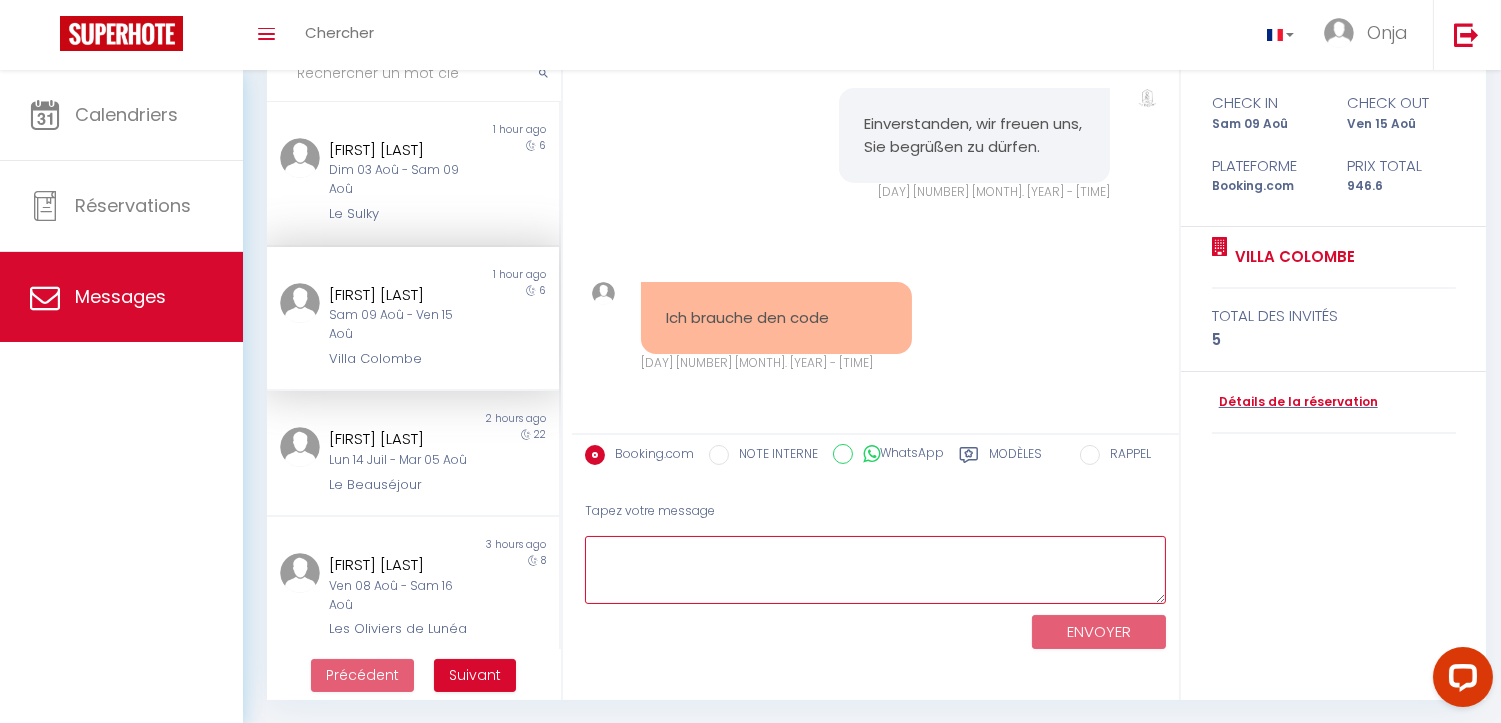 paste on "KEY box [NUMBER]" 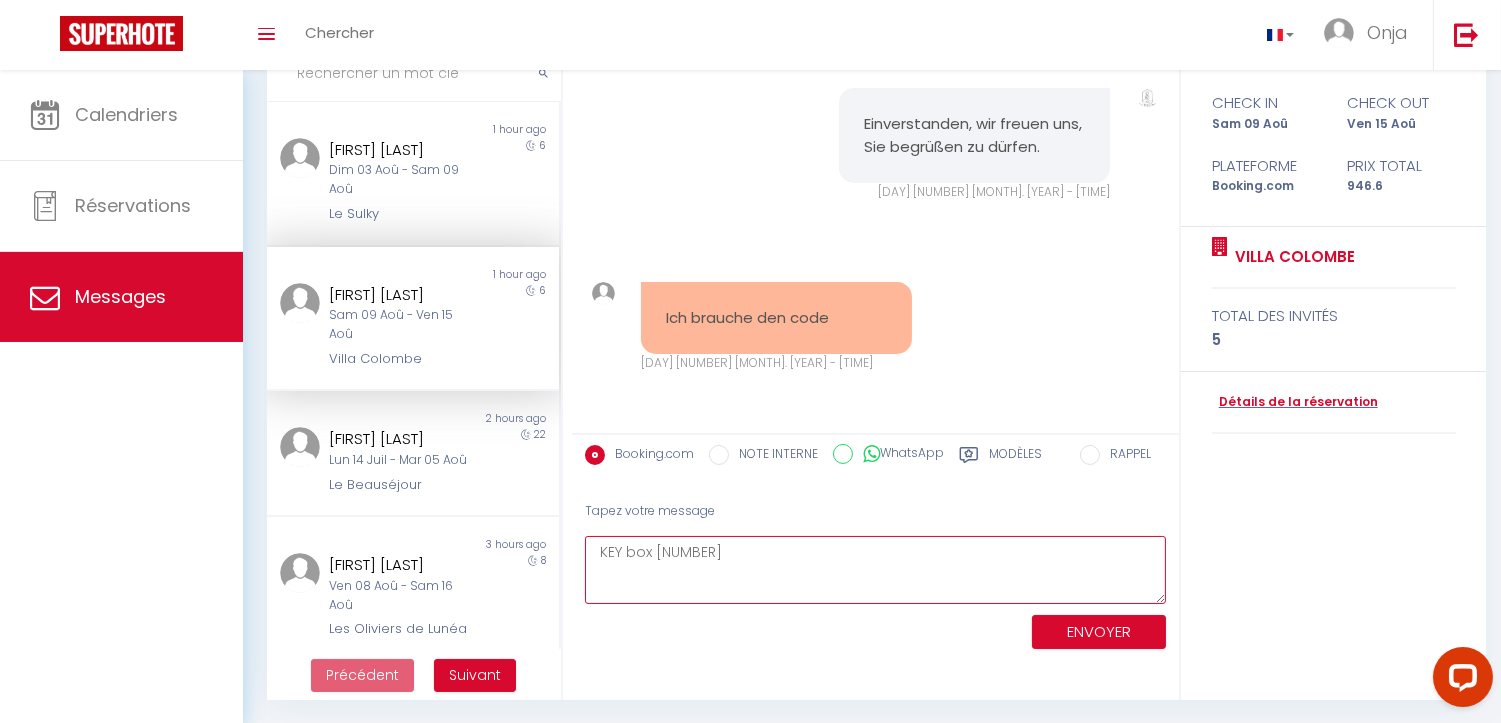 click on "KEY box [NUMBER]" at bounding box center (875, 570) 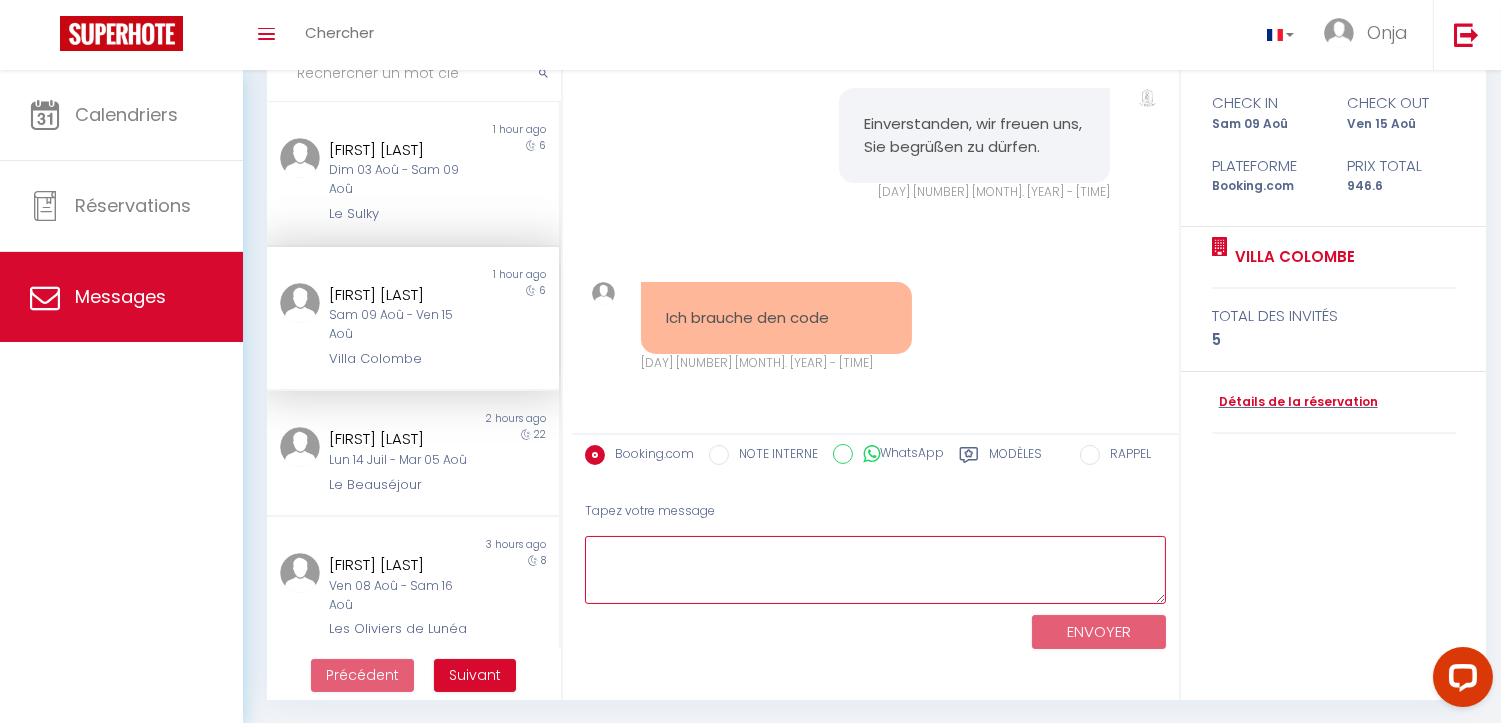 paste on "[GREETING] [FIRST],
[INSTRUCTIONS] [LINK]
[ASSISTANCE]
[ARRIVAL_CONFIRMATION] 😊" 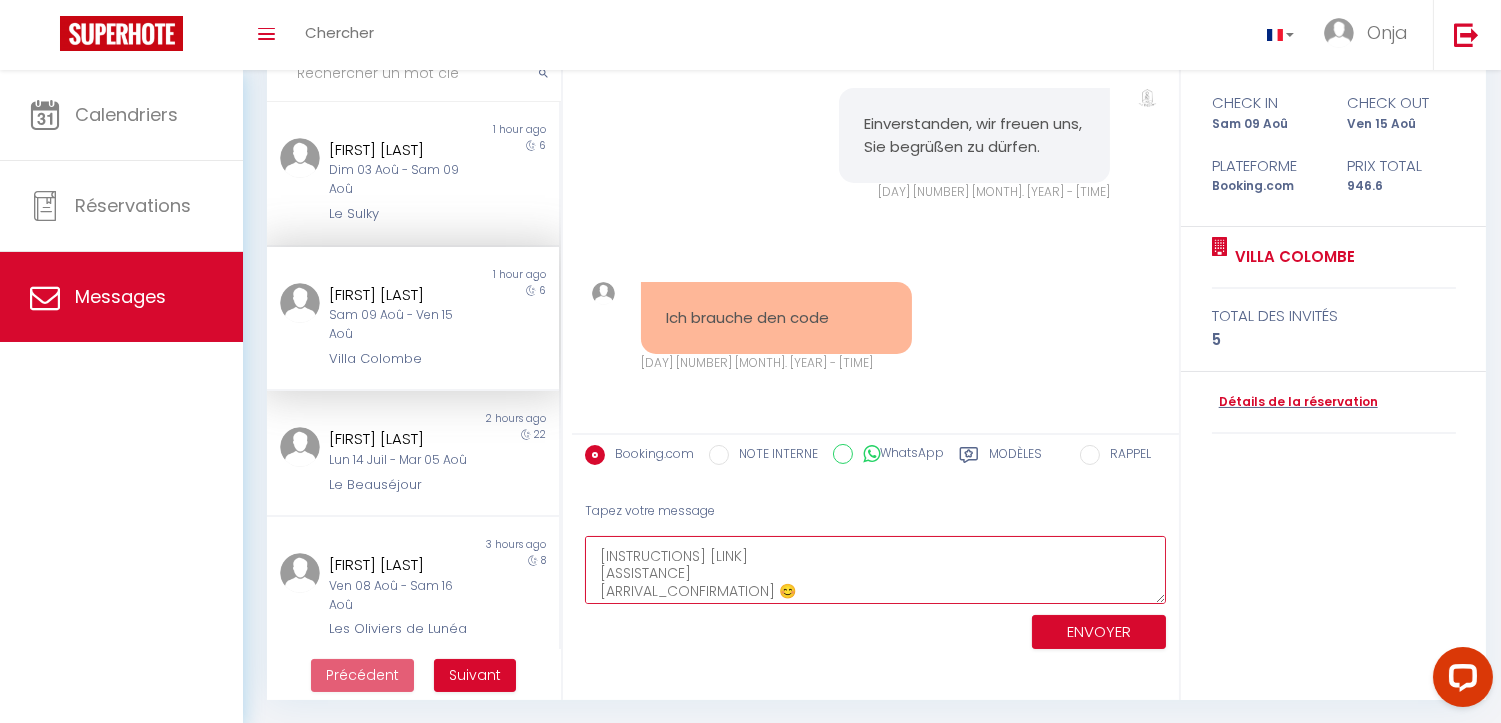 scroll, scrollTop: 0, scrollLeft: 0, axis: both 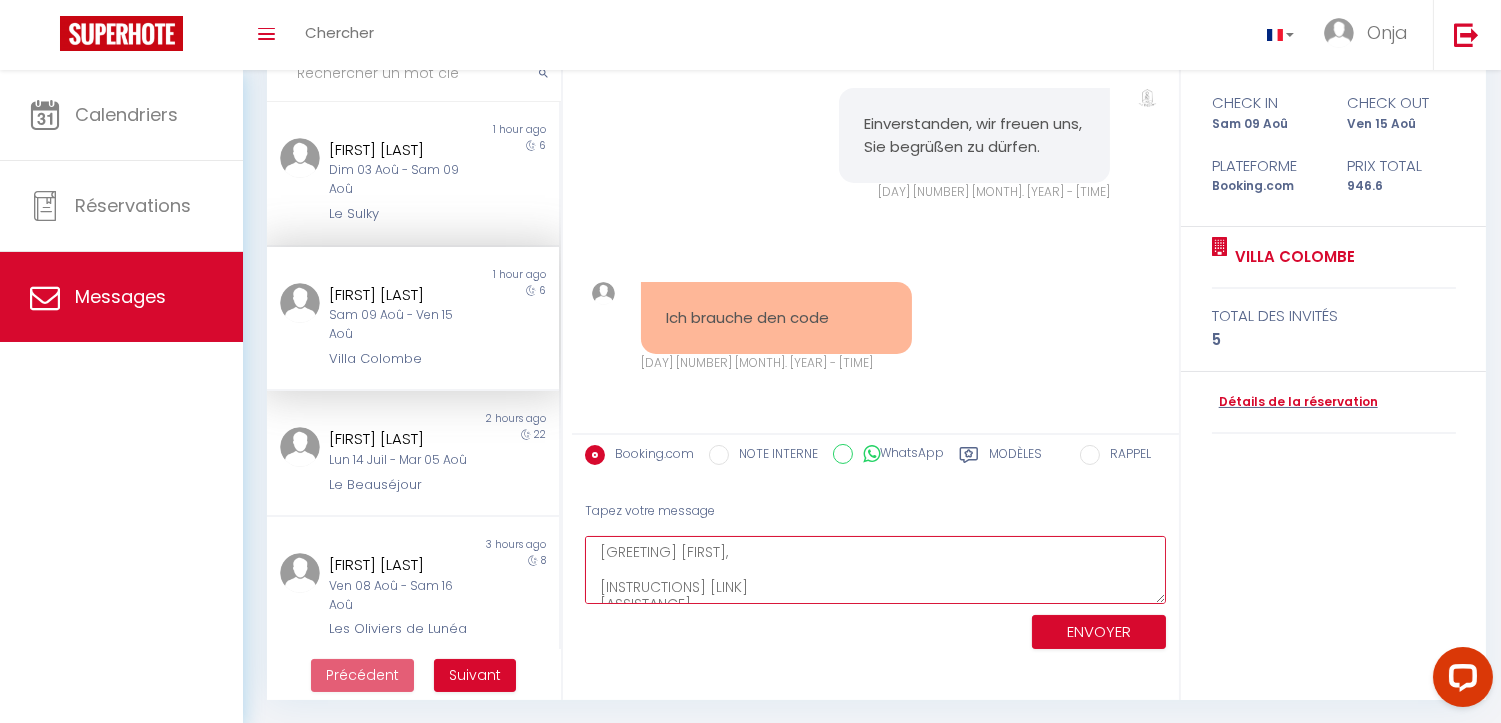 drag, startPoint x: 600, startPoint y: 580, endPoint x: 595, endPoint y: 554, distance: 26.476404 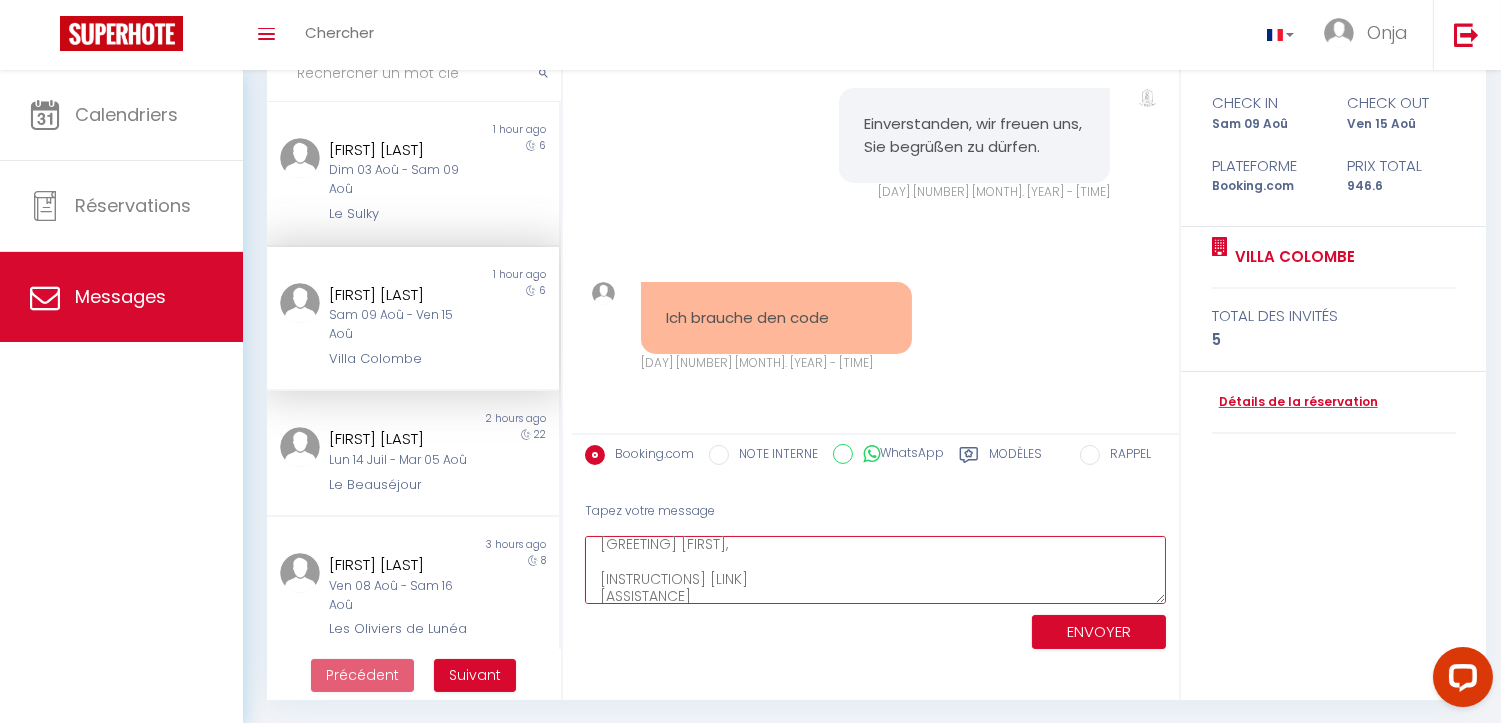 scroll, scrollTop: 17, scrollLeft: 0, axis: vertical 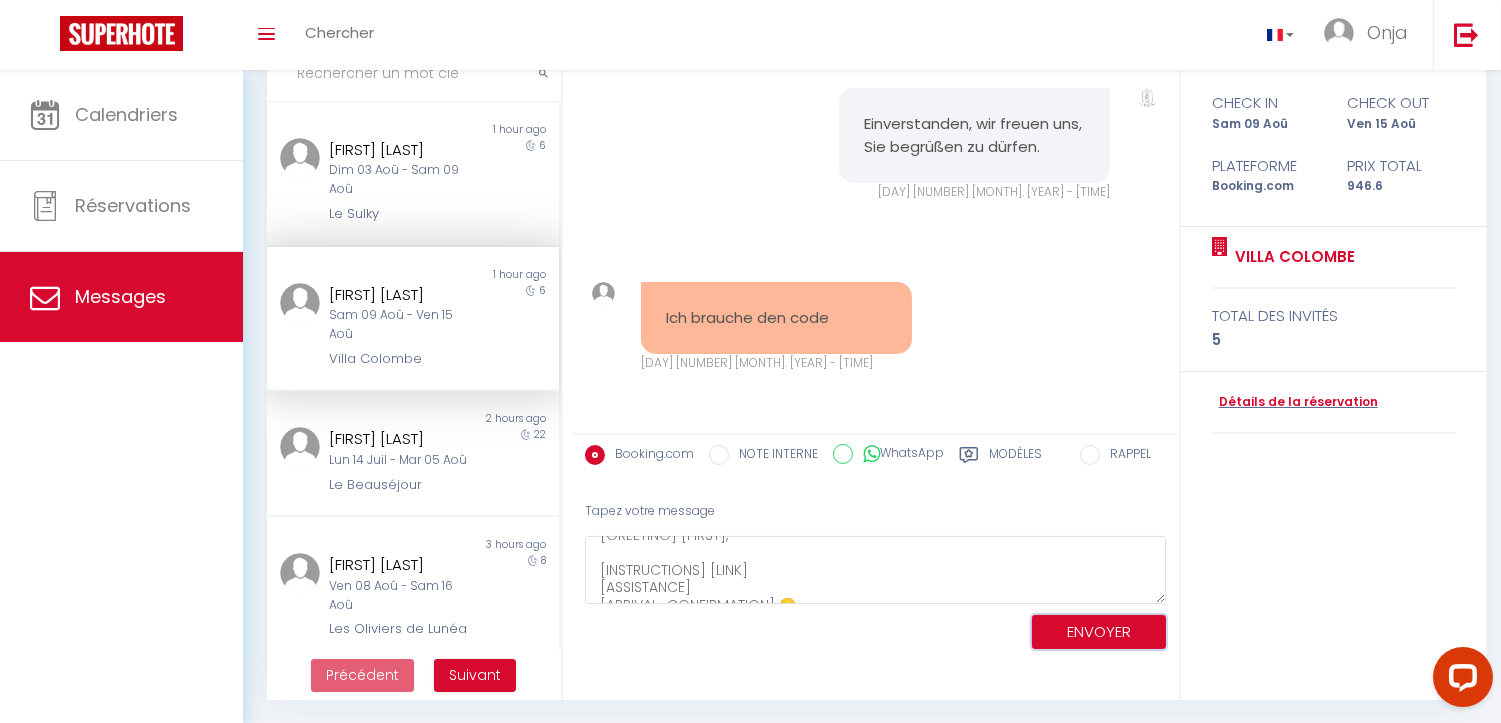 click on "ENVOYER" at bounding box center (1099, 632) 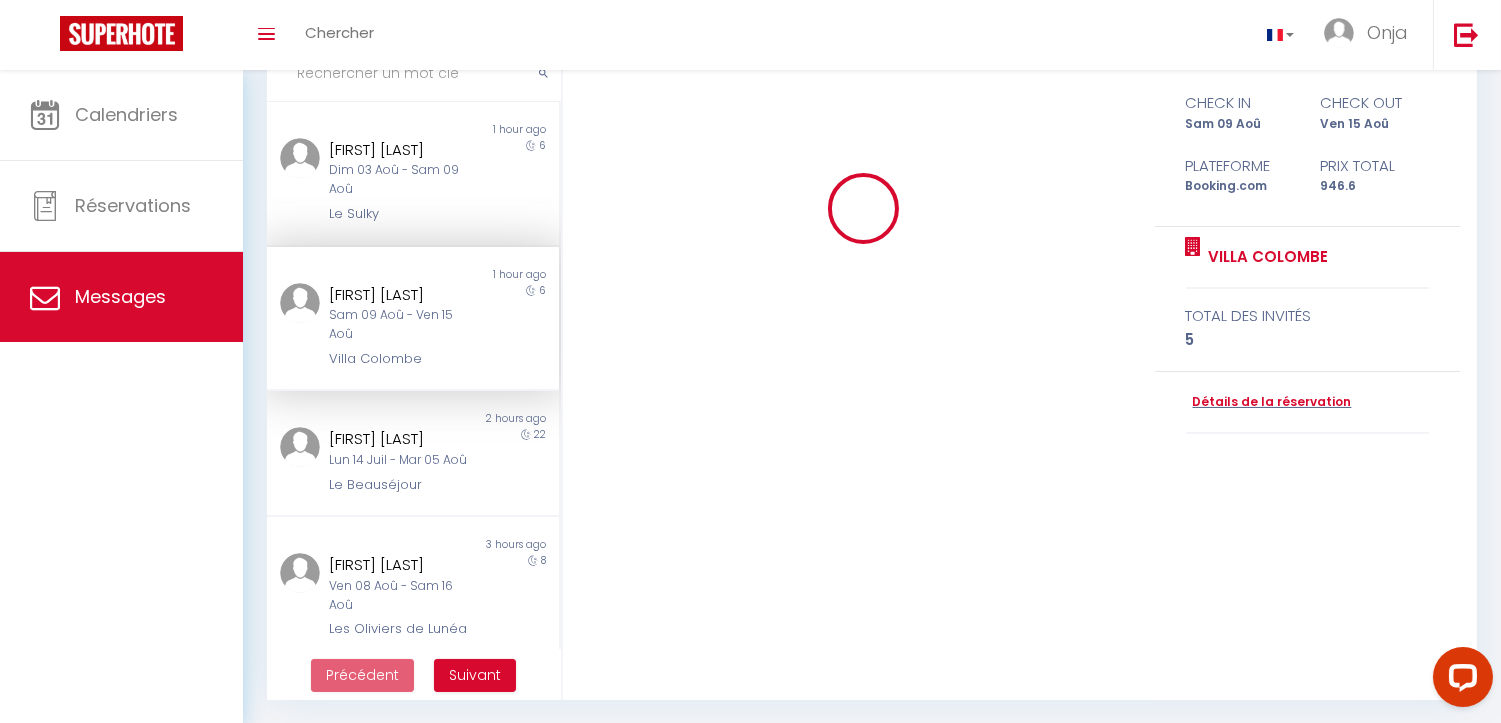type 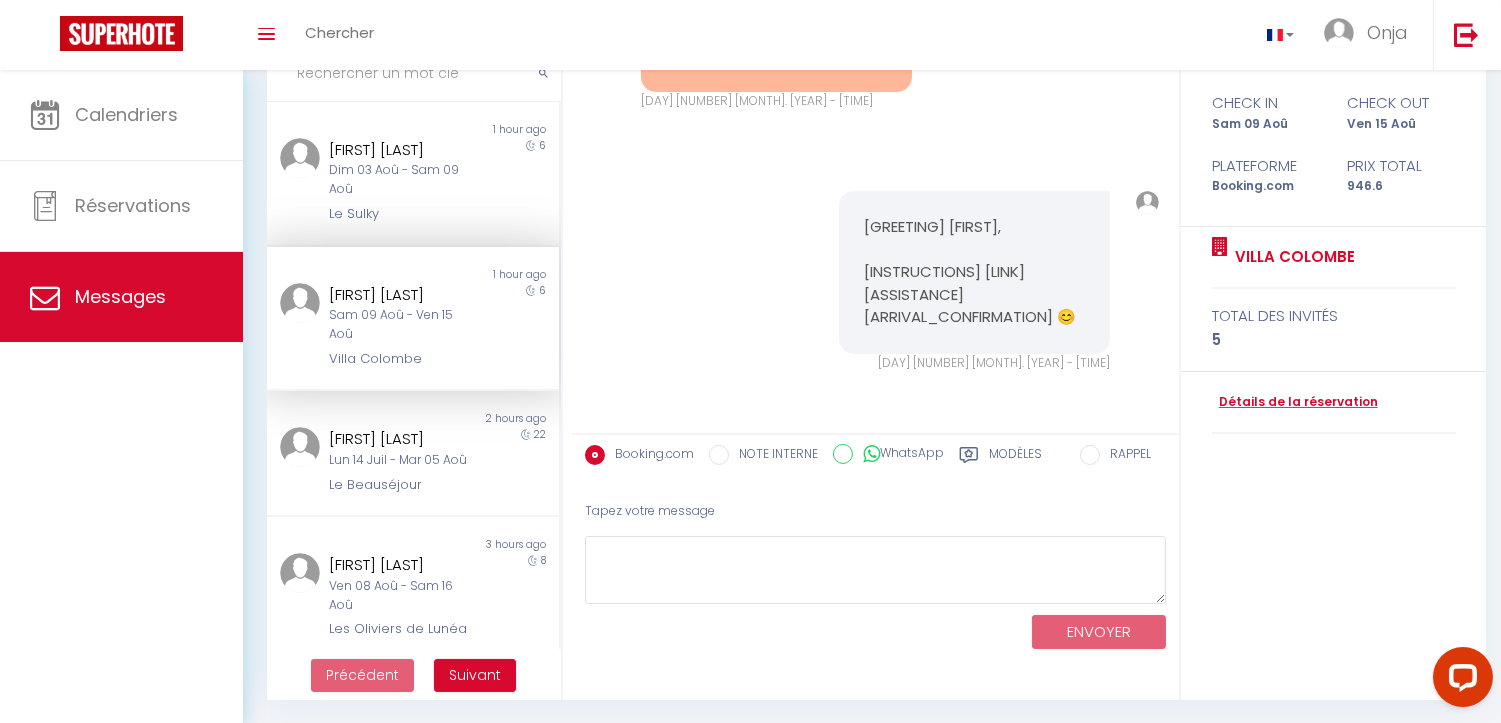 scroll, scrollTop: 0, scrollLeft: 0, axis: both 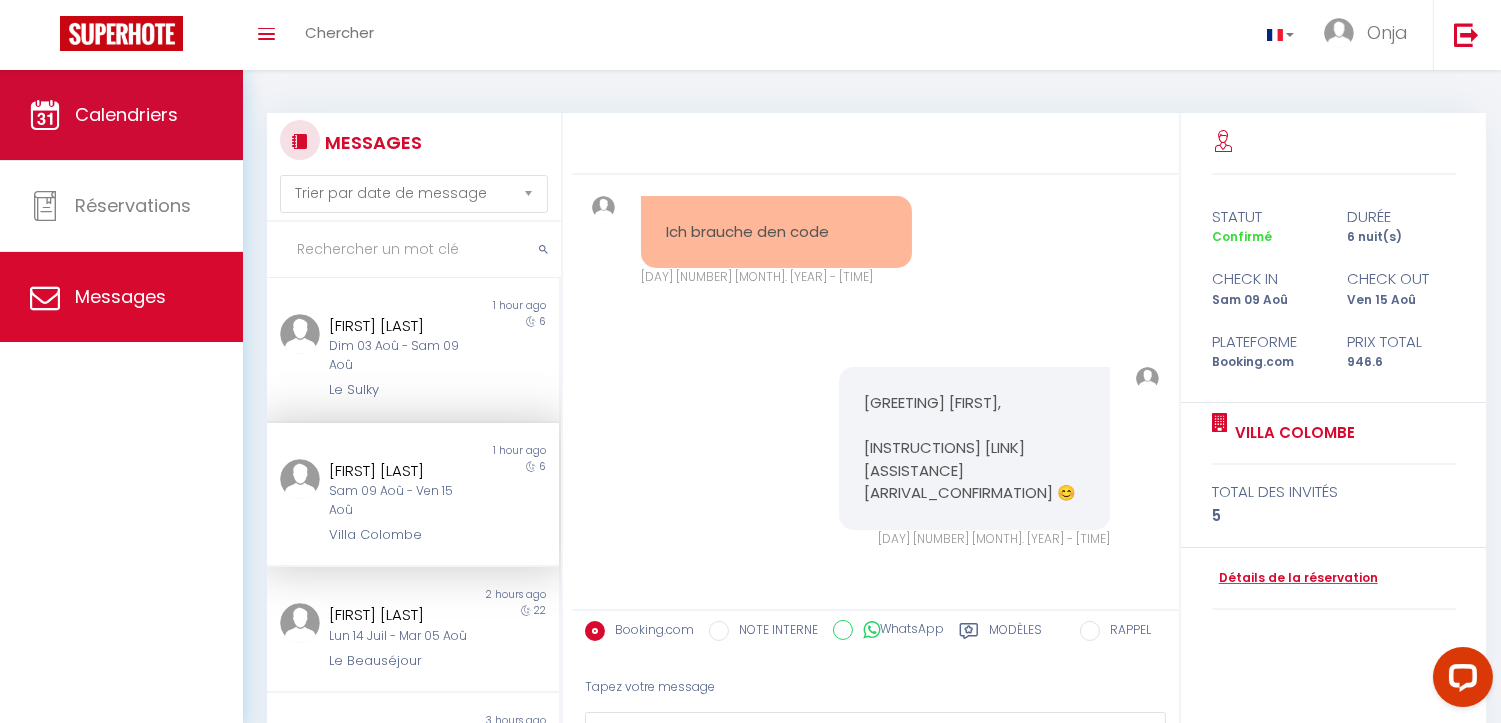 click on "Calendriers" at bounding box center (121, 115) 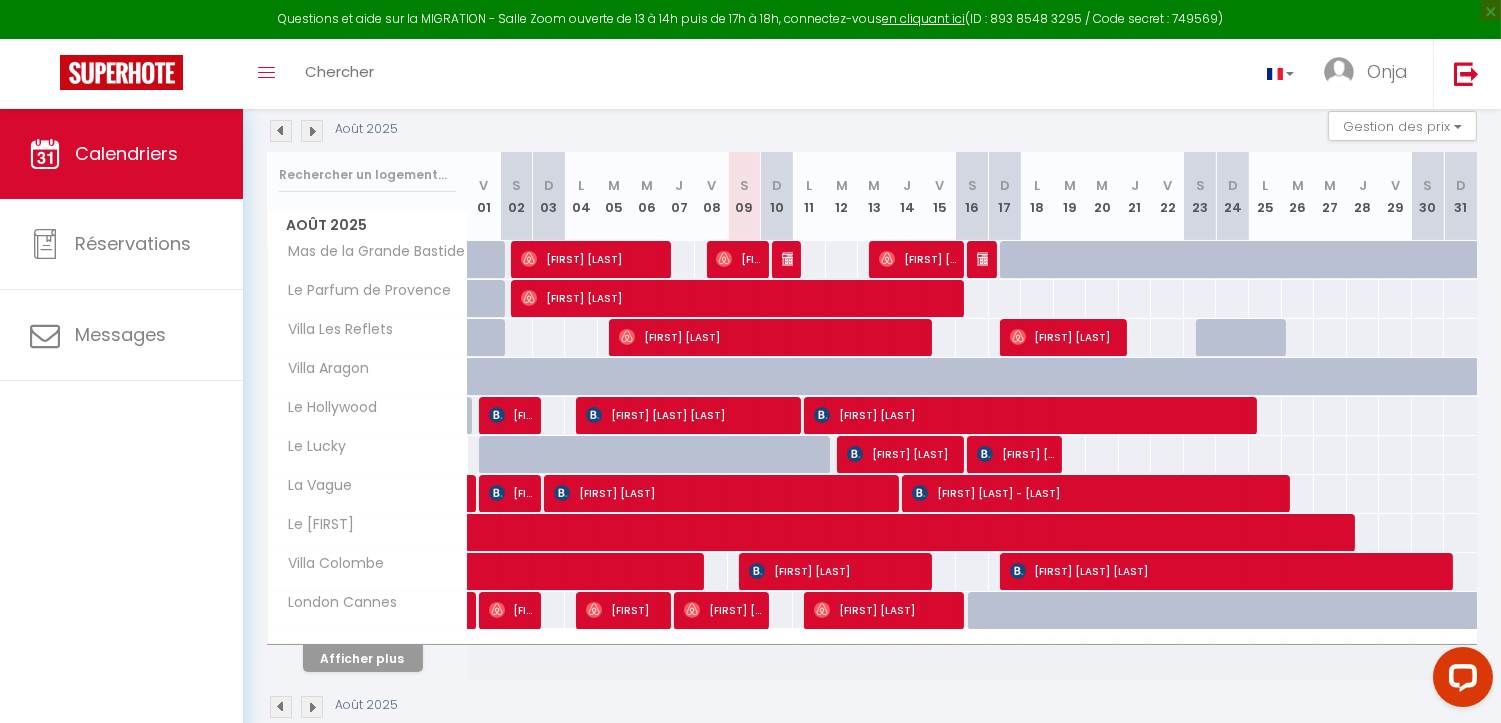 scroll, scrollTop: 255, scrollLeft: 0, axis: vertical 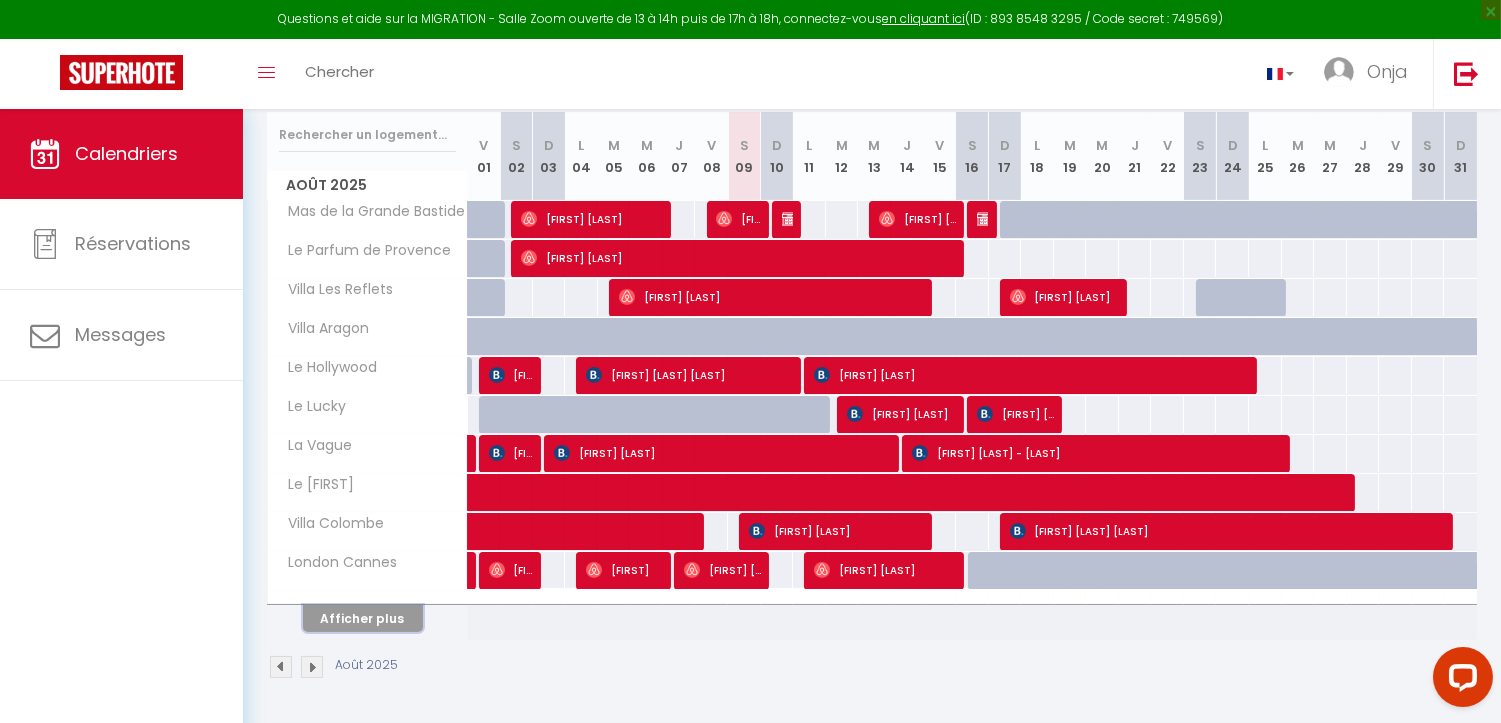 drag, startPoint x: 384, startPoint y: 623, endPoint x: 383, endPoint y: 578, distance: 45.01111 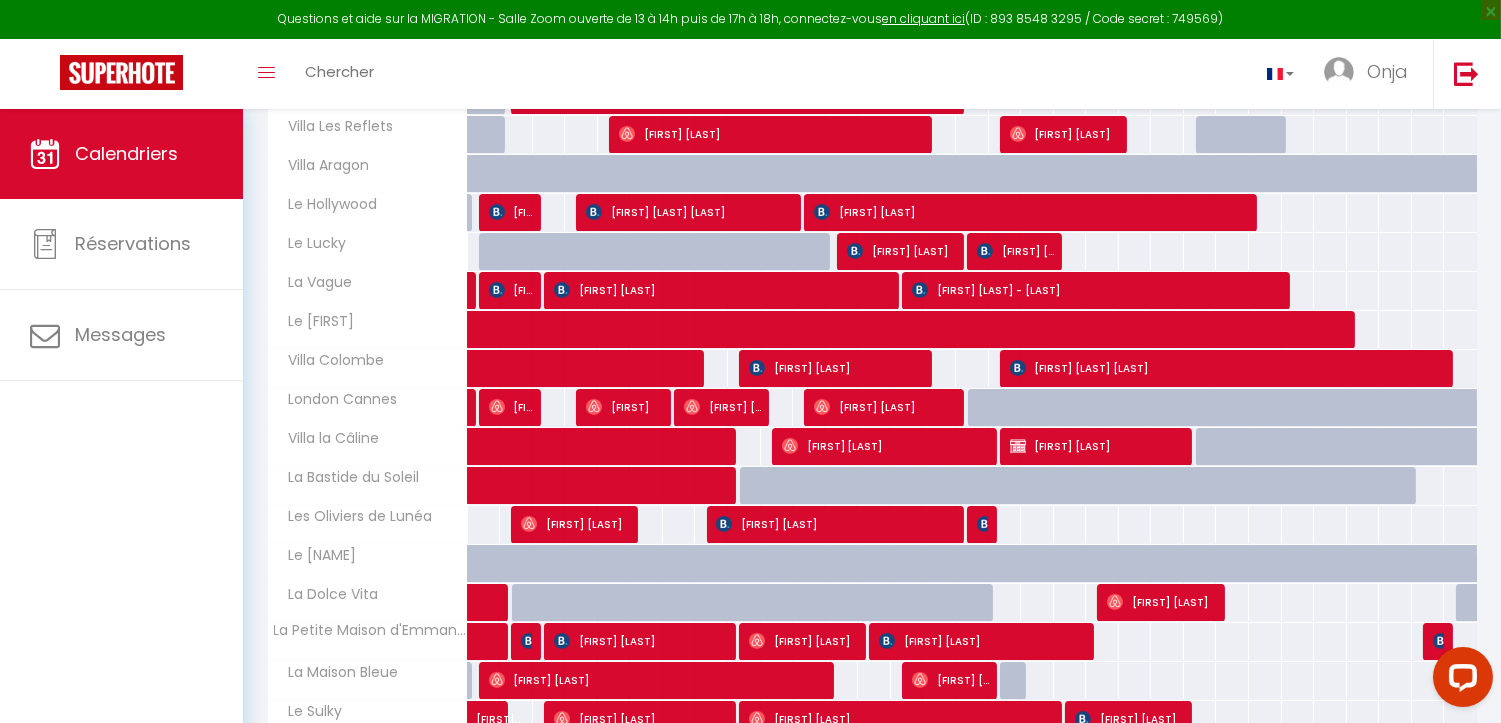 scroll, scrollTop: 646, scrollLeft: 0, axis: vertical 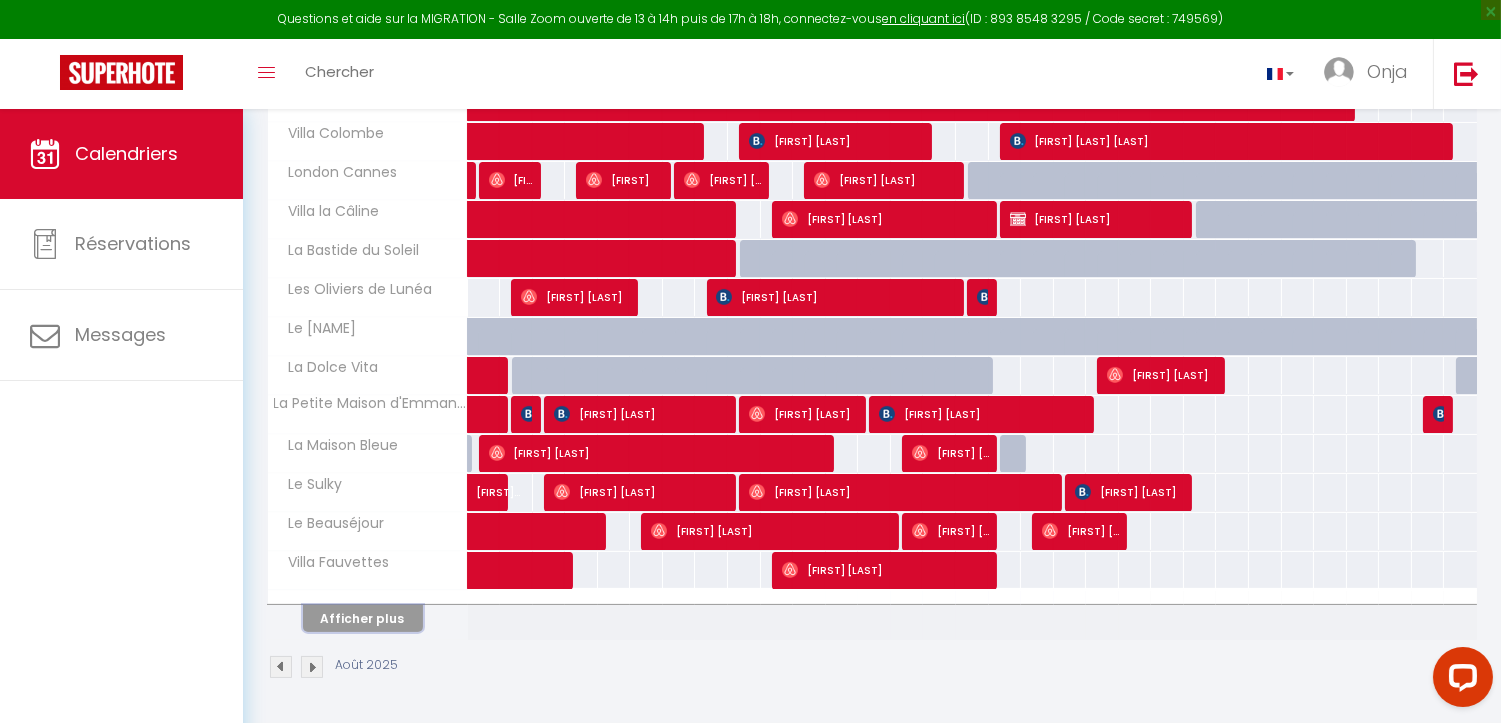 click on "Afficher plus" at bounding box center [363, 618] 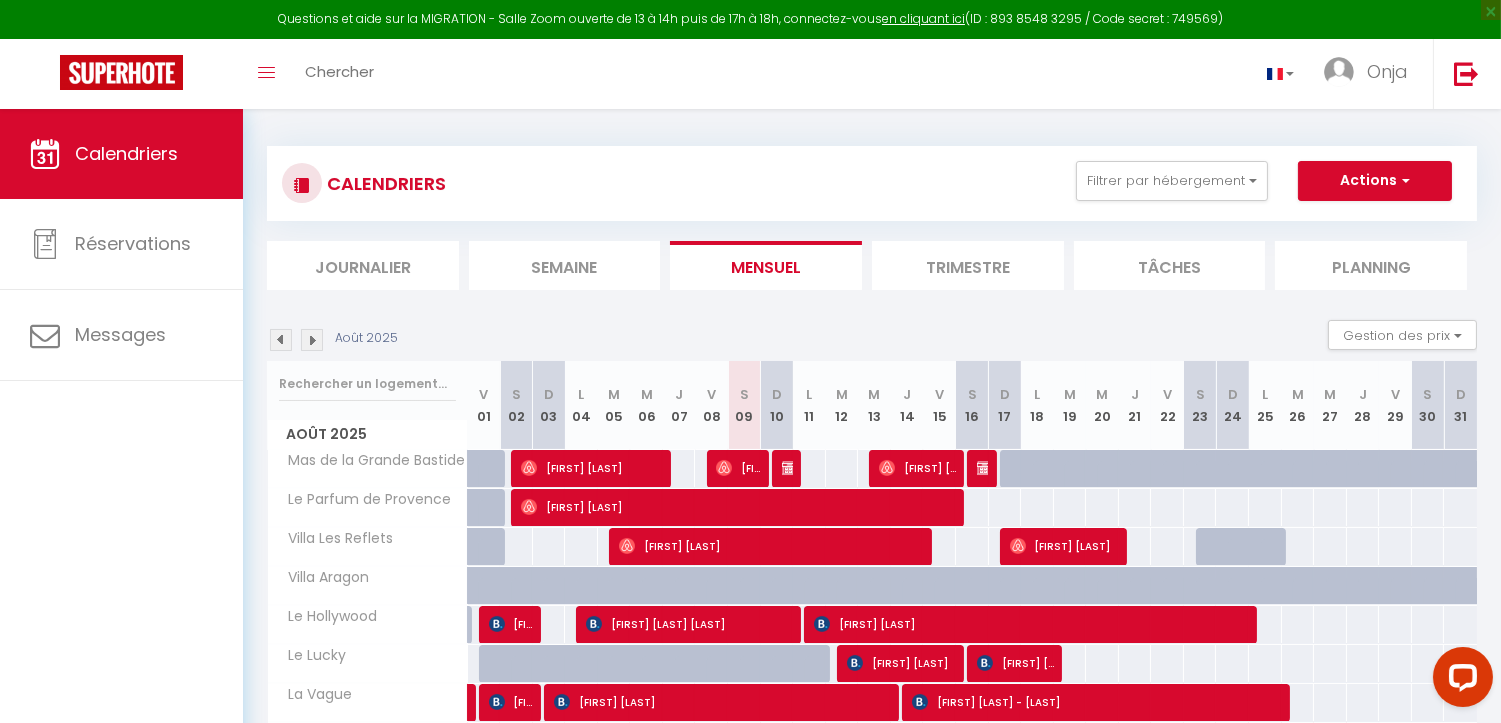 scroll, scrollTop: 0, scrollLeft: 0, axis: both 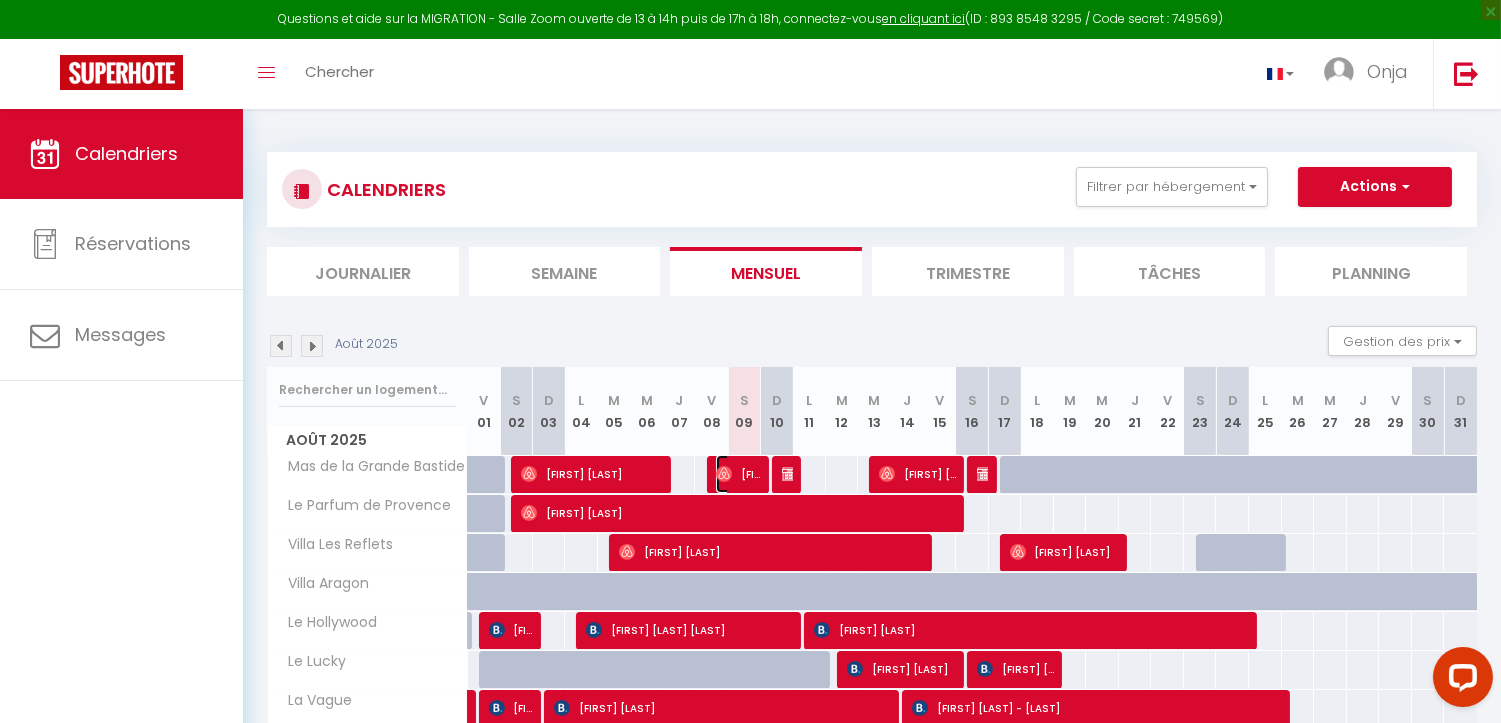 click on "[FIRST] [LAST]" at bounding box center [738, 474] 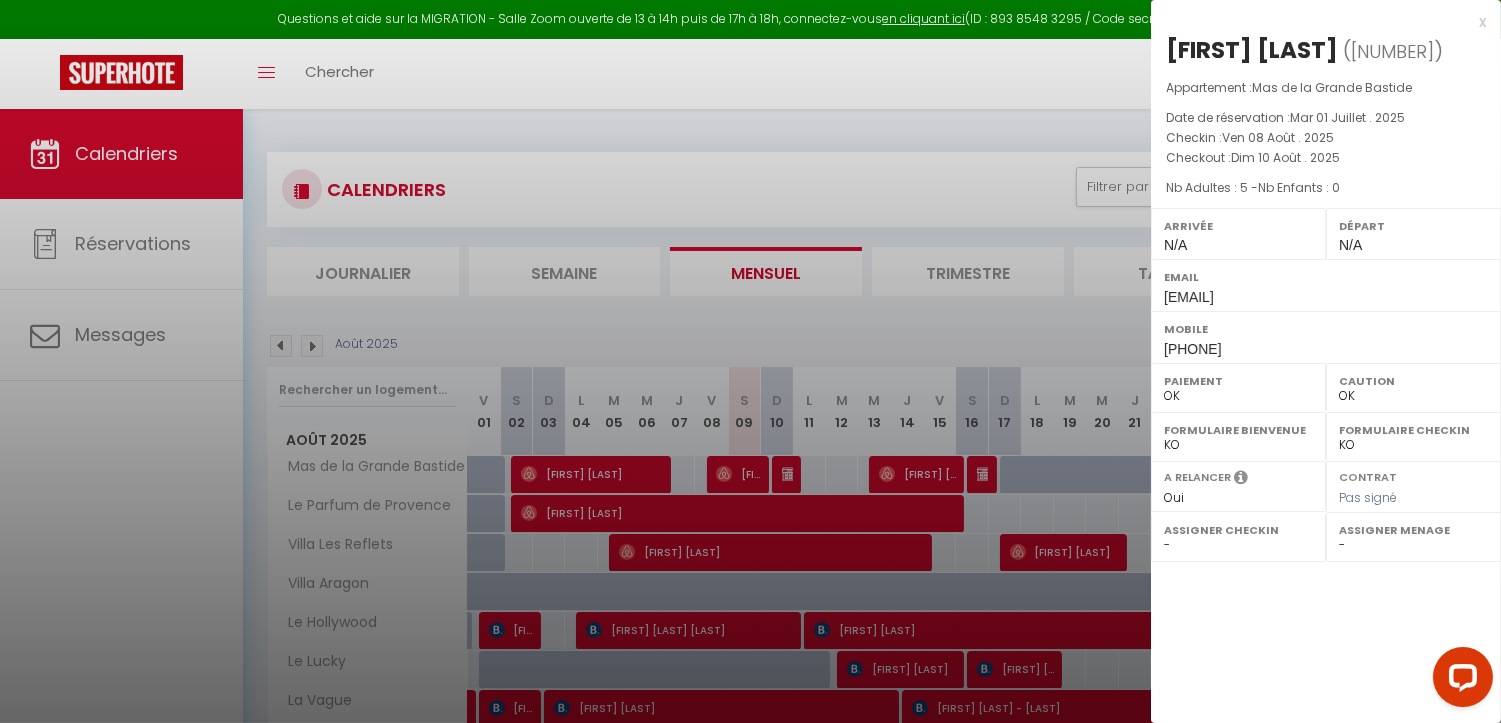 click on "[PHONE]" at bounding box center [1193, 349] 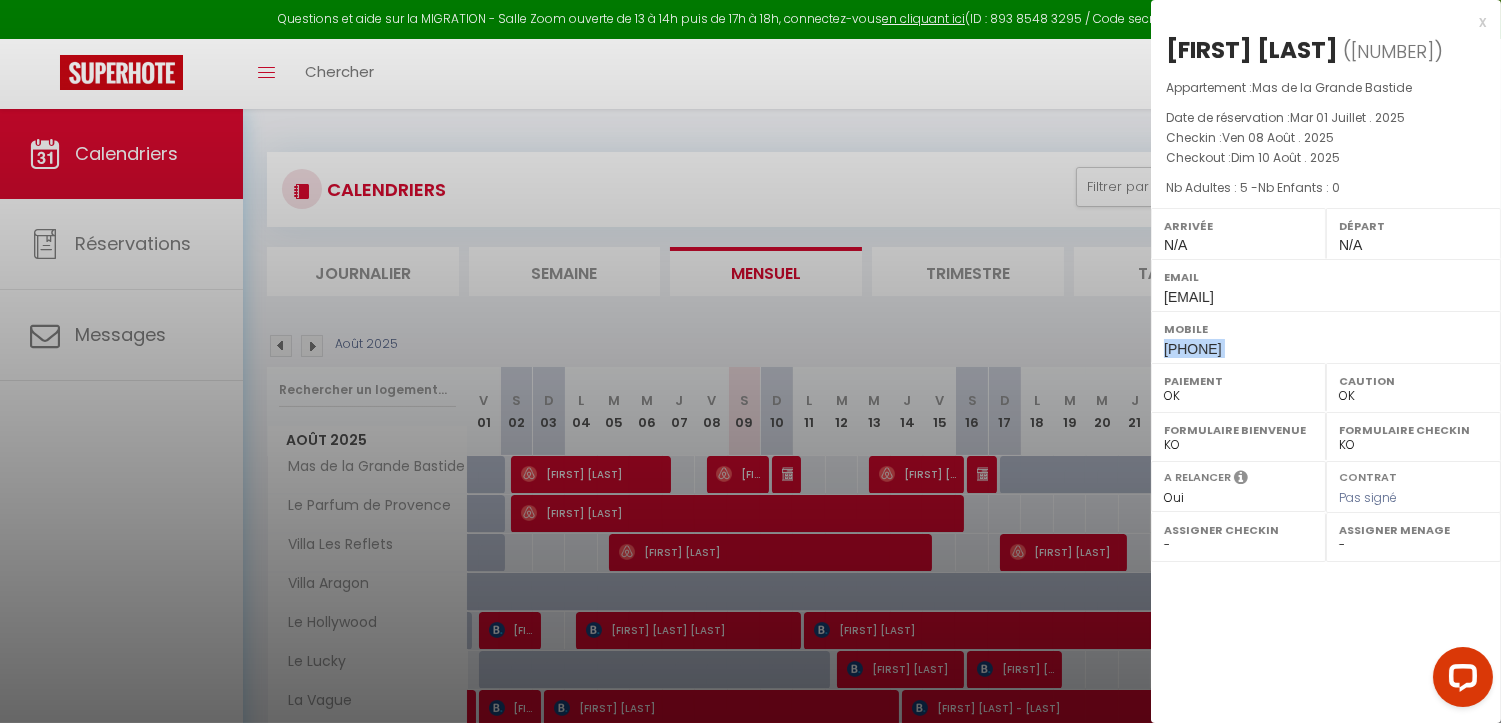 copy on "[PHONE]" 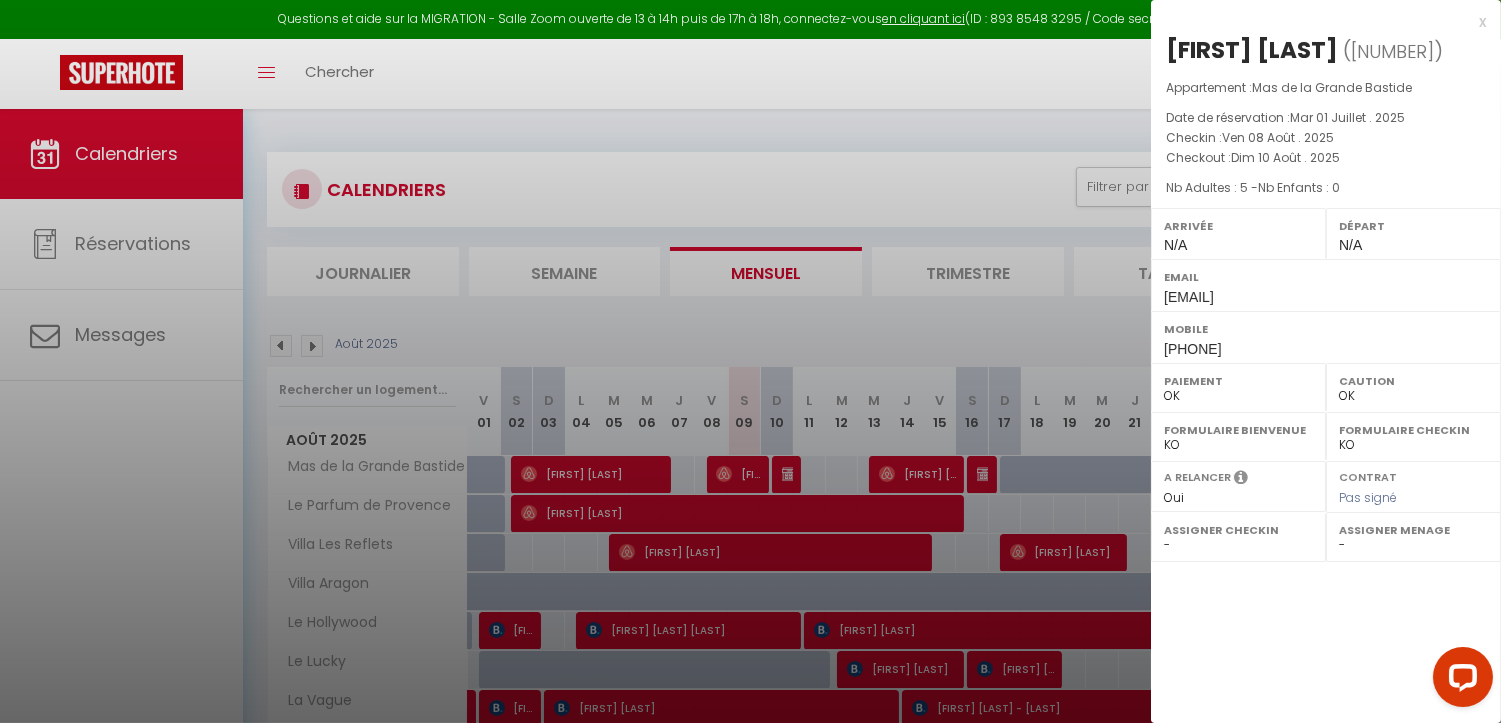 click at bounding box center (750, 361) 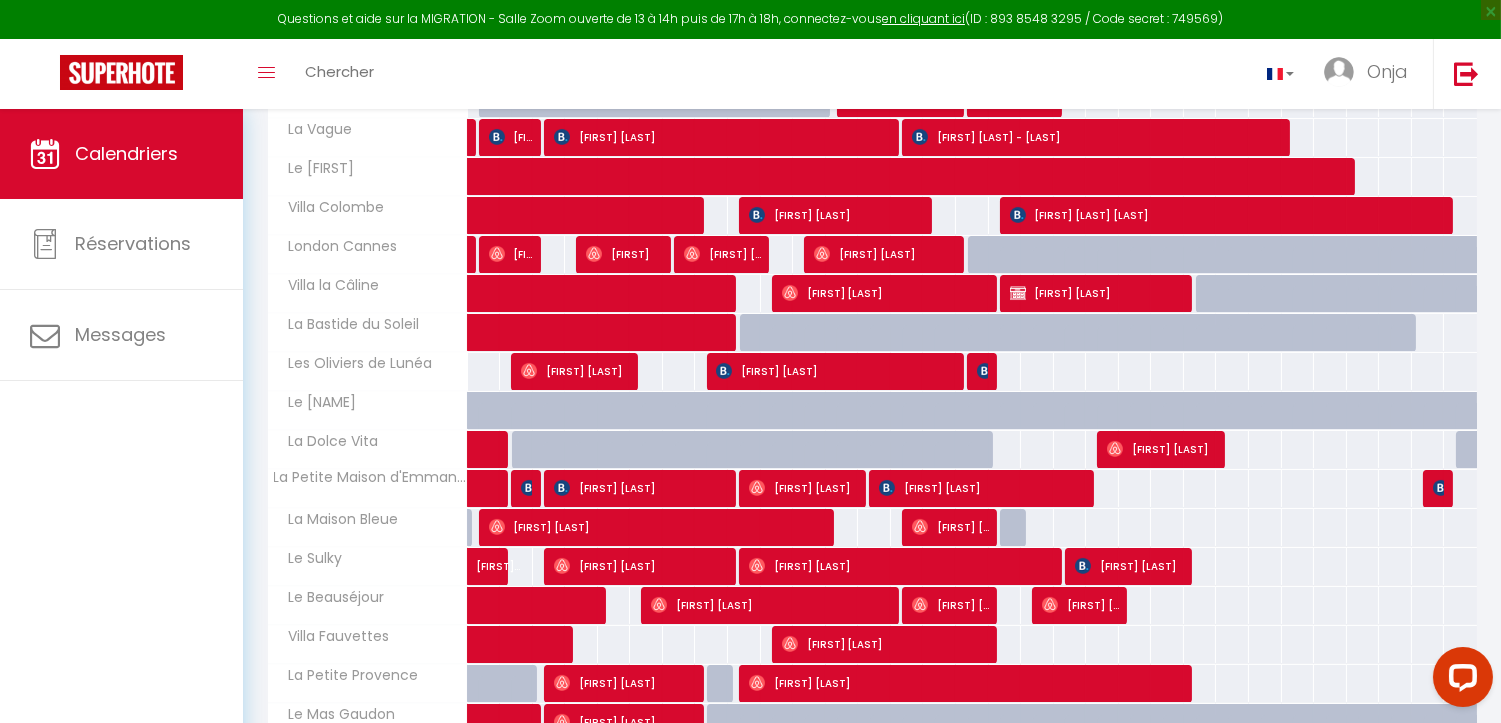 scroll, scrollTop: 666, scrollLeft: 0, axis: vertical 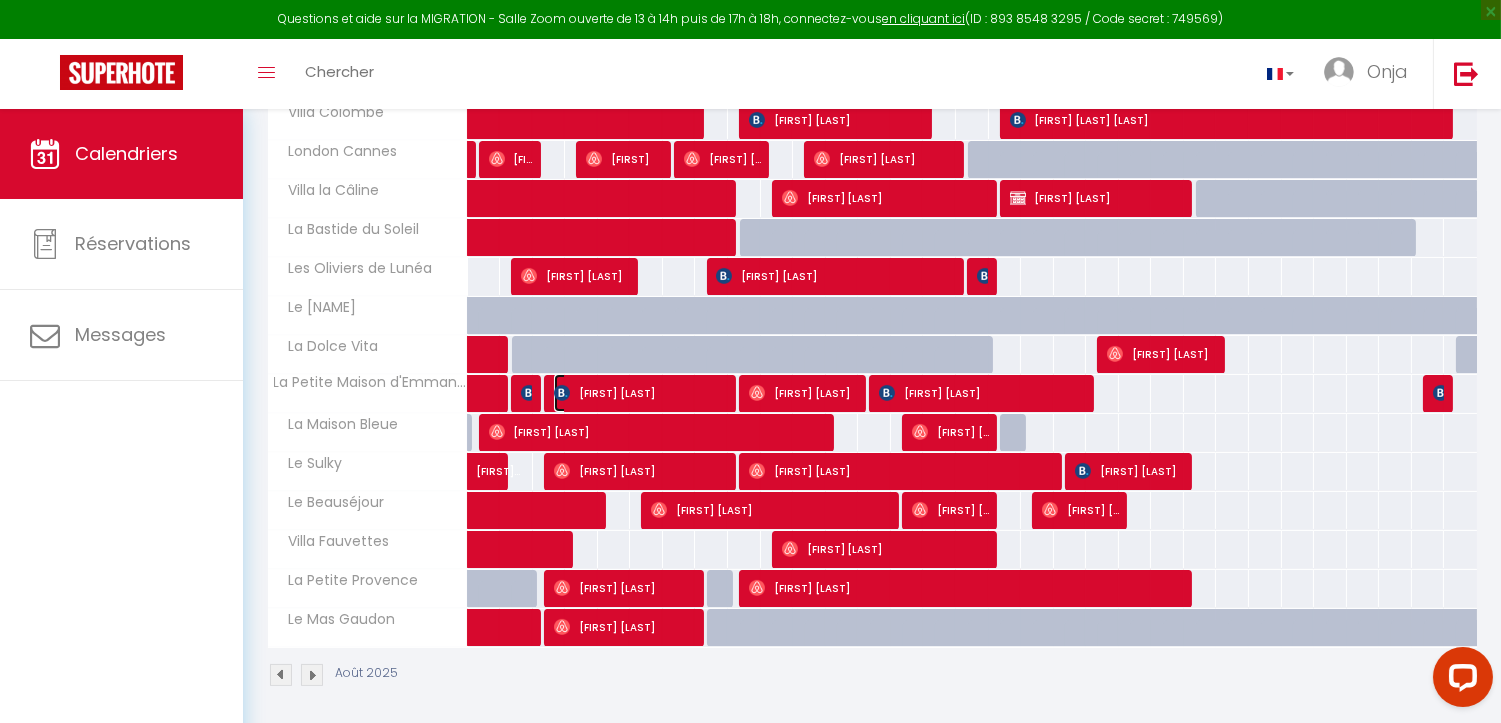 click on "[FIRST] [LAST]" at bounding box center (642, 393) 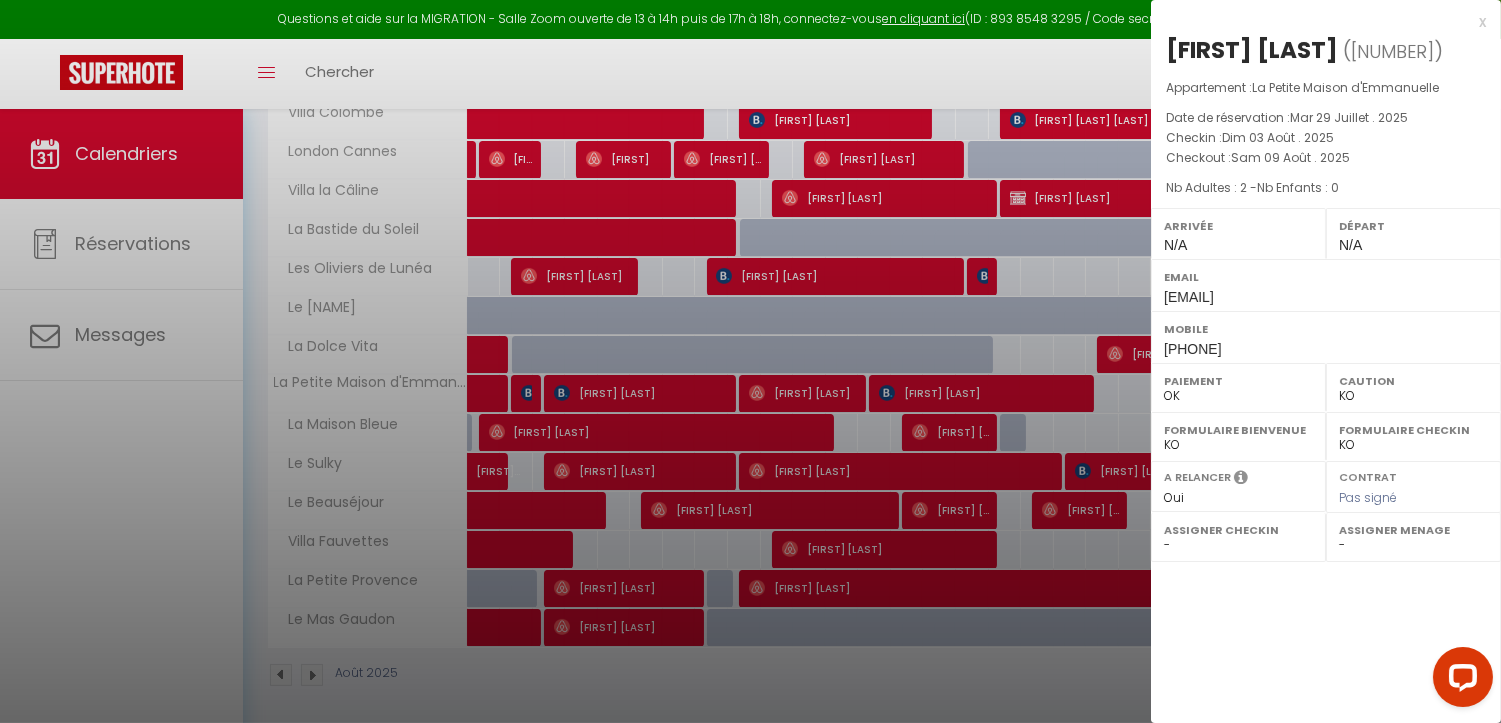 click on "Mobile" at bounding box center [1326, 329] 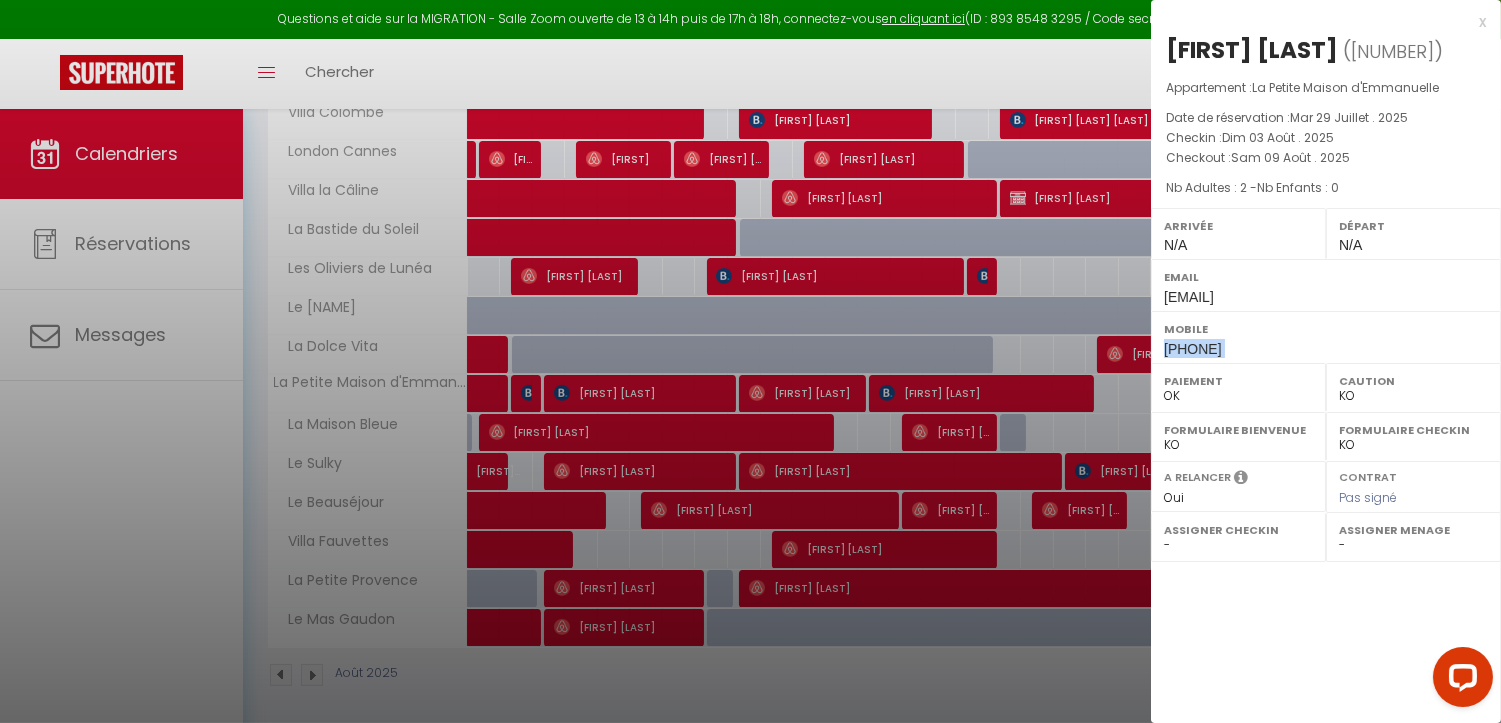 click on "[PHONE]" at bounding box center [1193, 349] 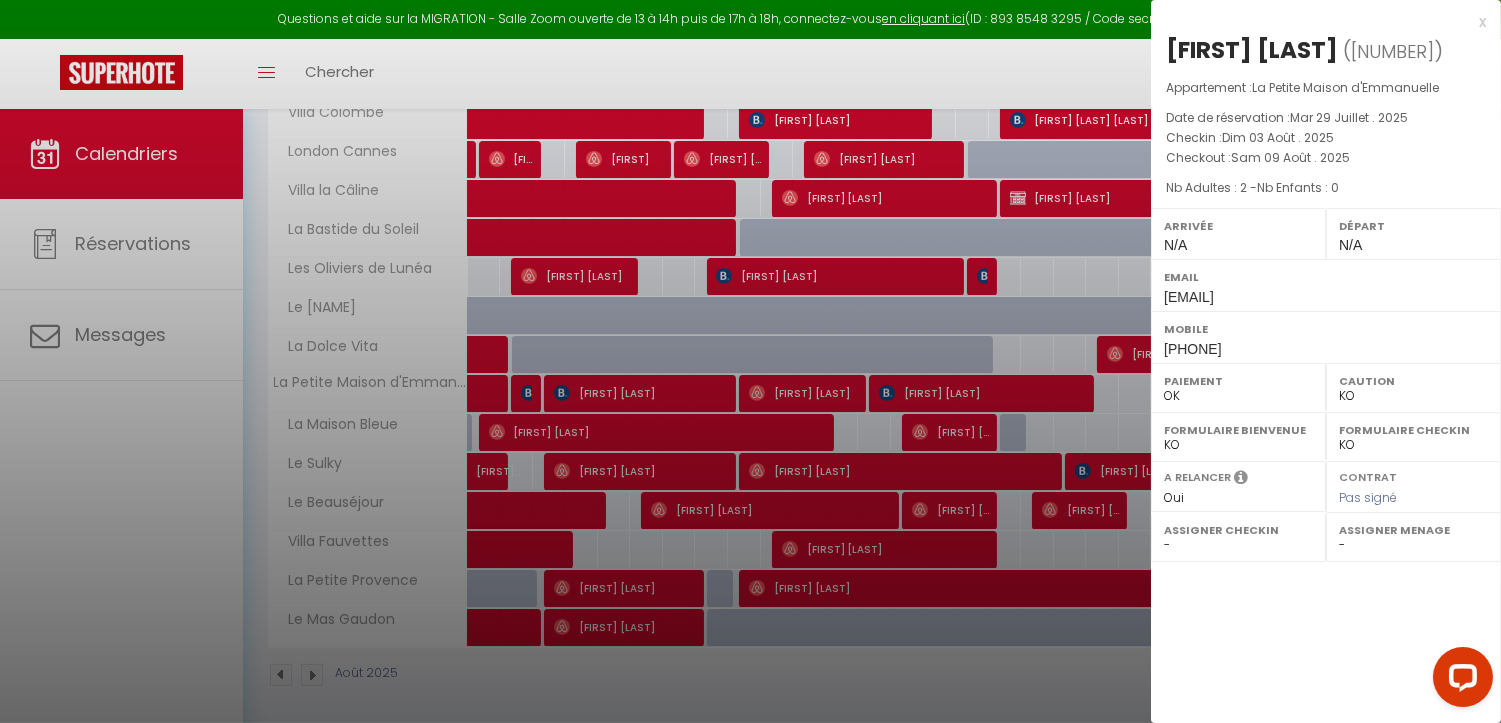 click at bounding box center [750, 361] 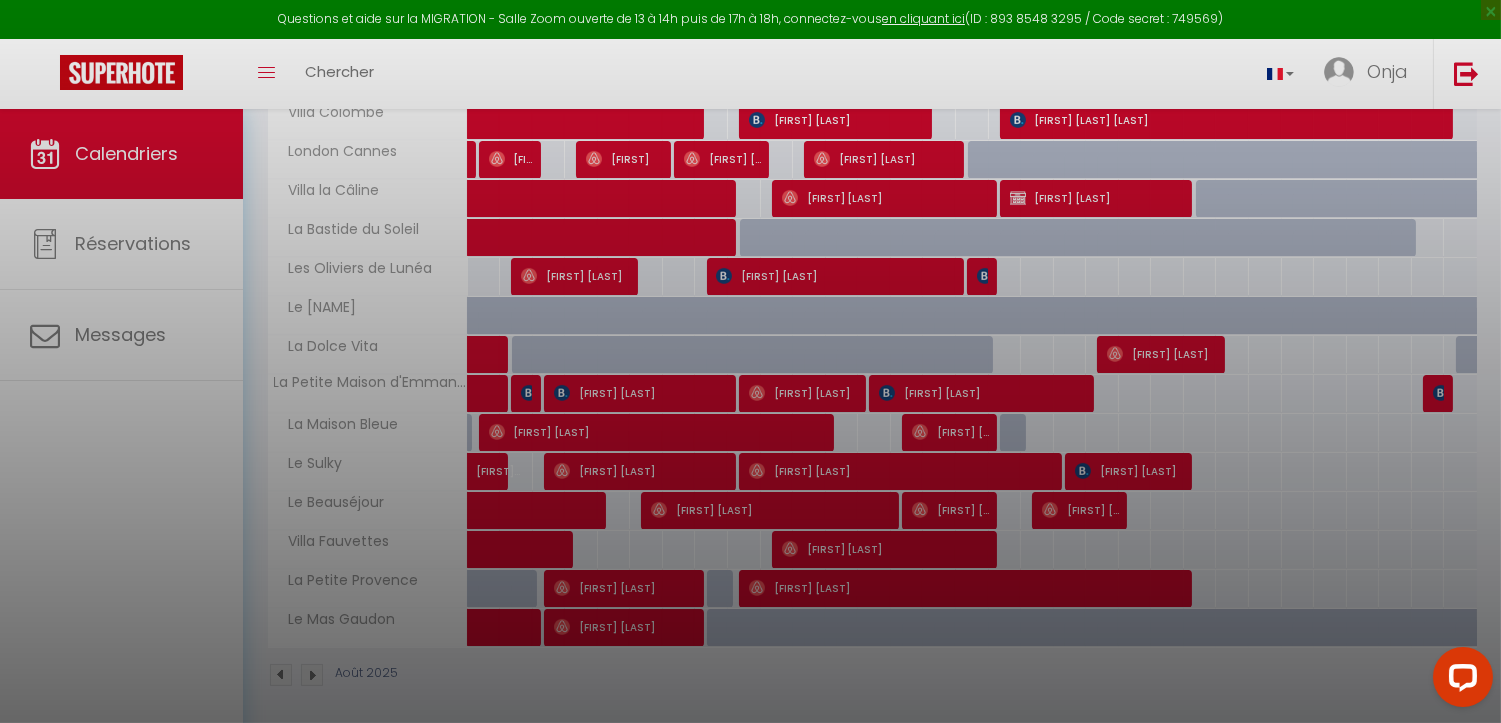 click at bounding box center (750, 361) 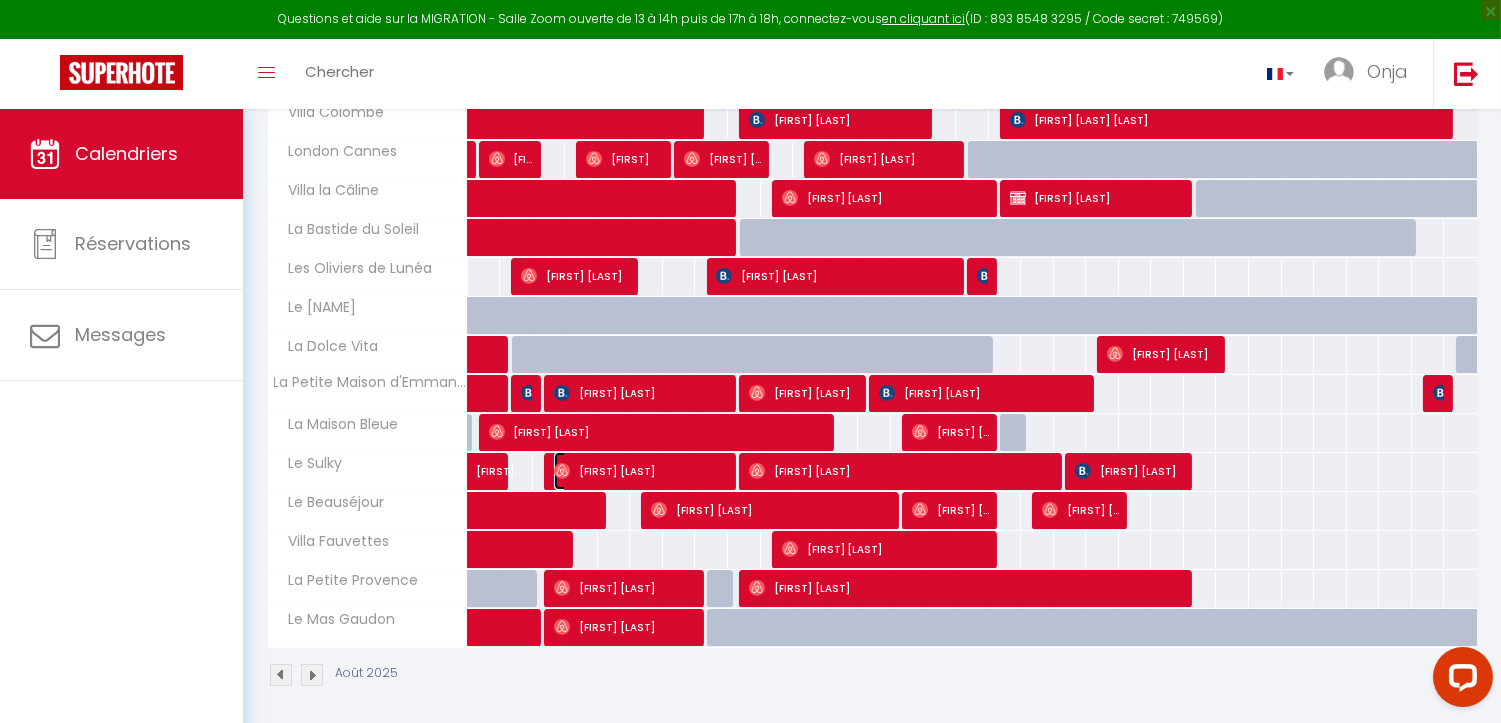 click on "[FIRST] [LAST]" at bounding box center (642, 471) 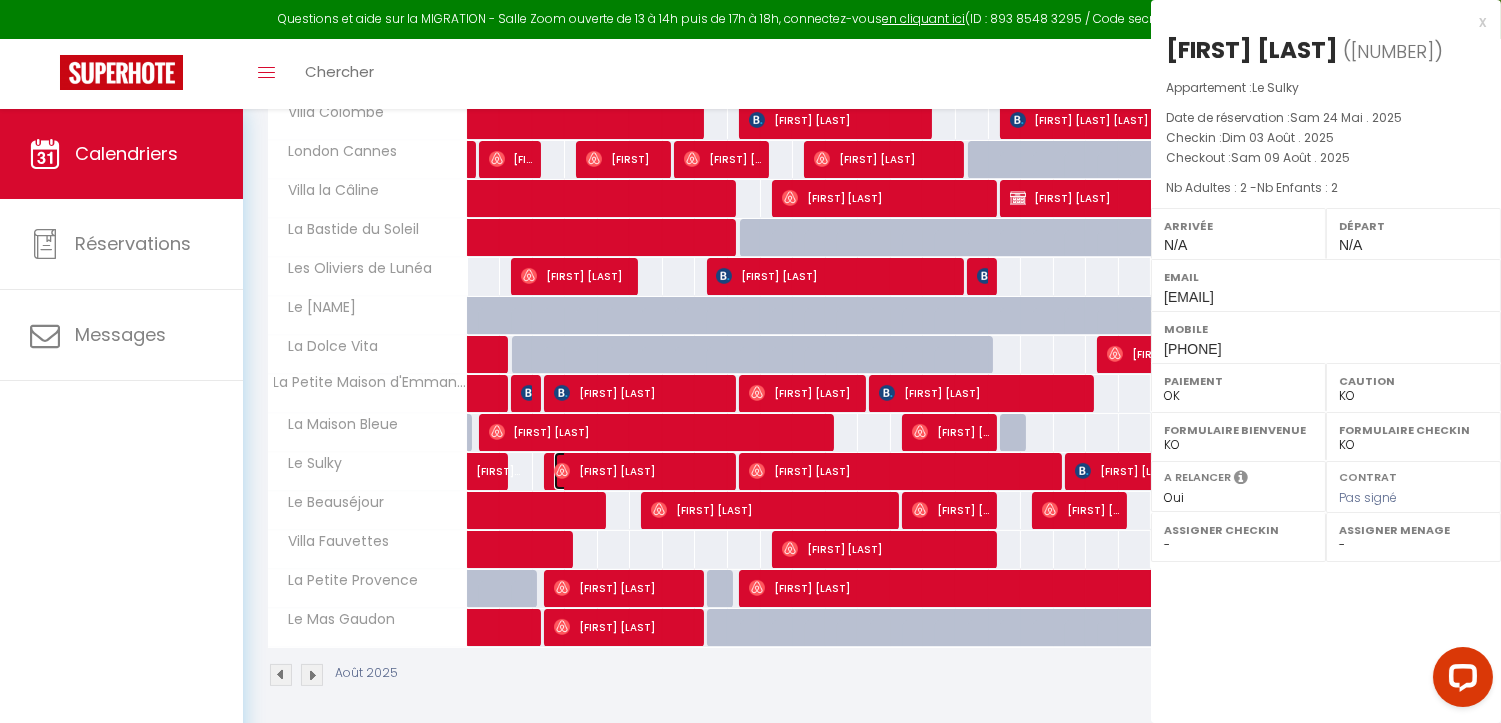 select on "OK" 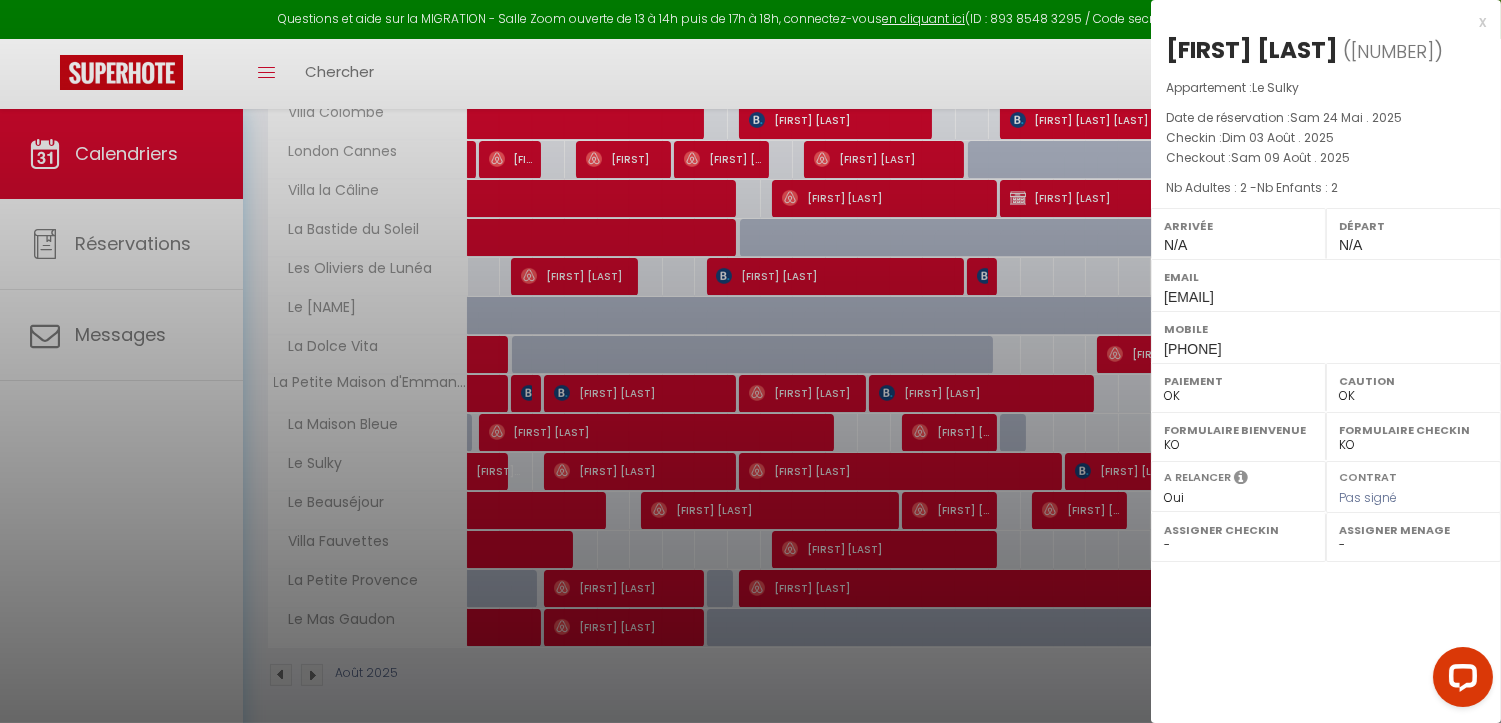 click on "[PHONE]" at bounding box center [1193, 349] 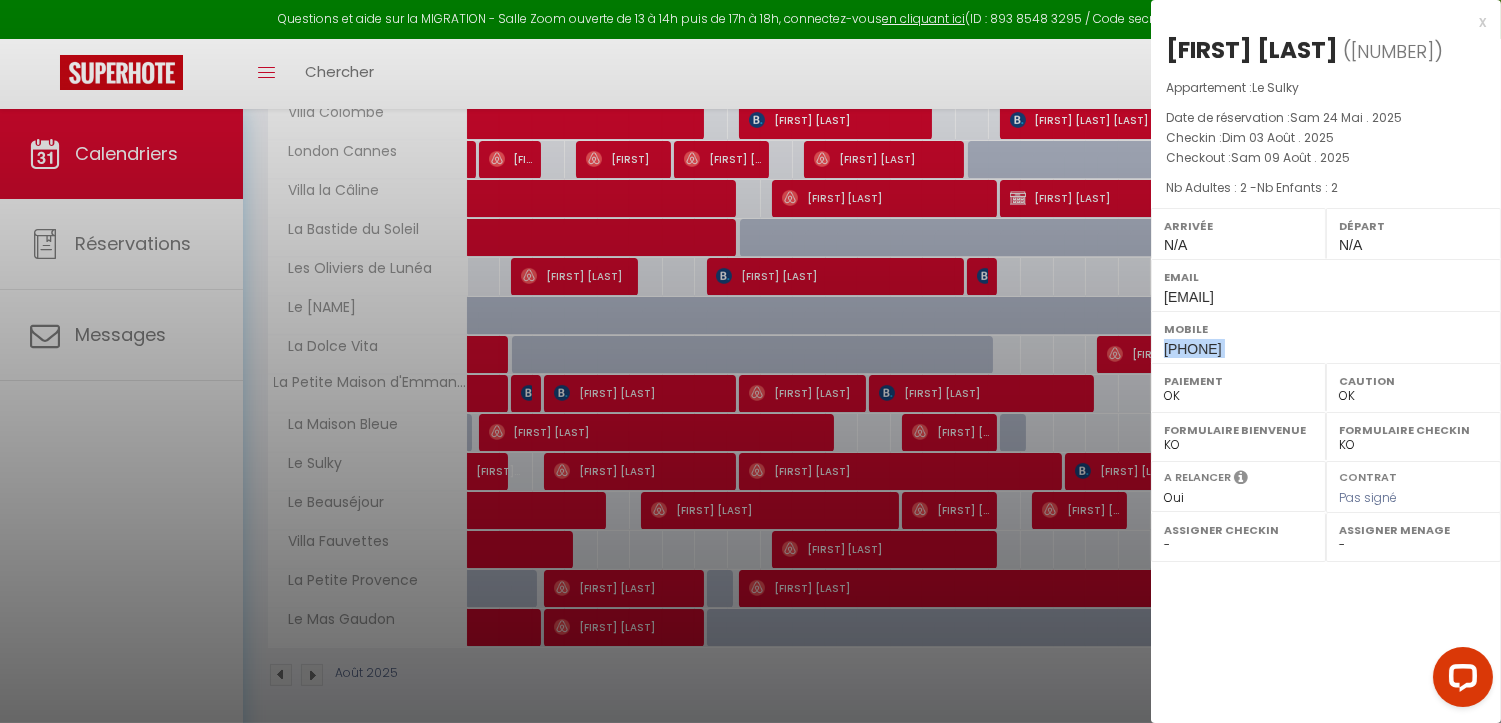 click on "[PHONE]" at bounding box center [1193, 349] 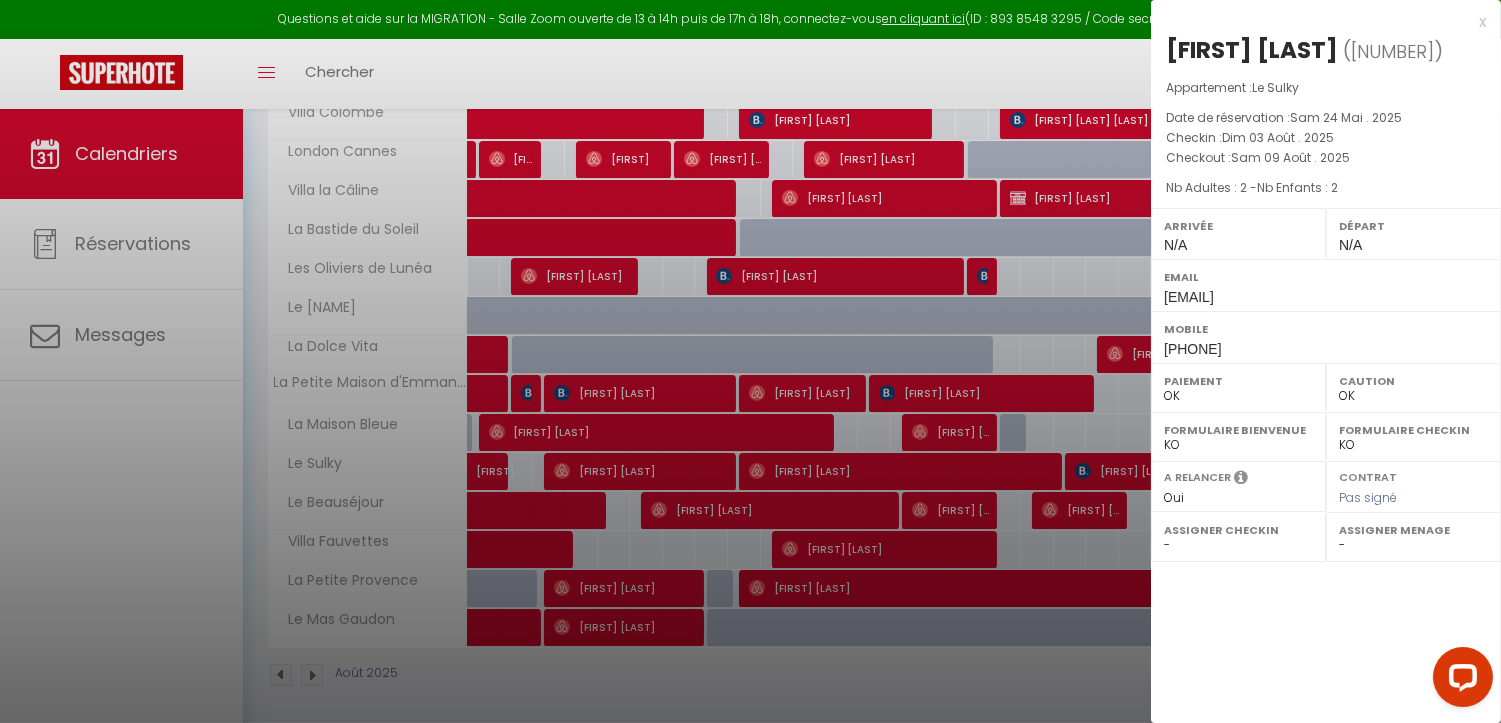 click at bounding box center (750, 361) 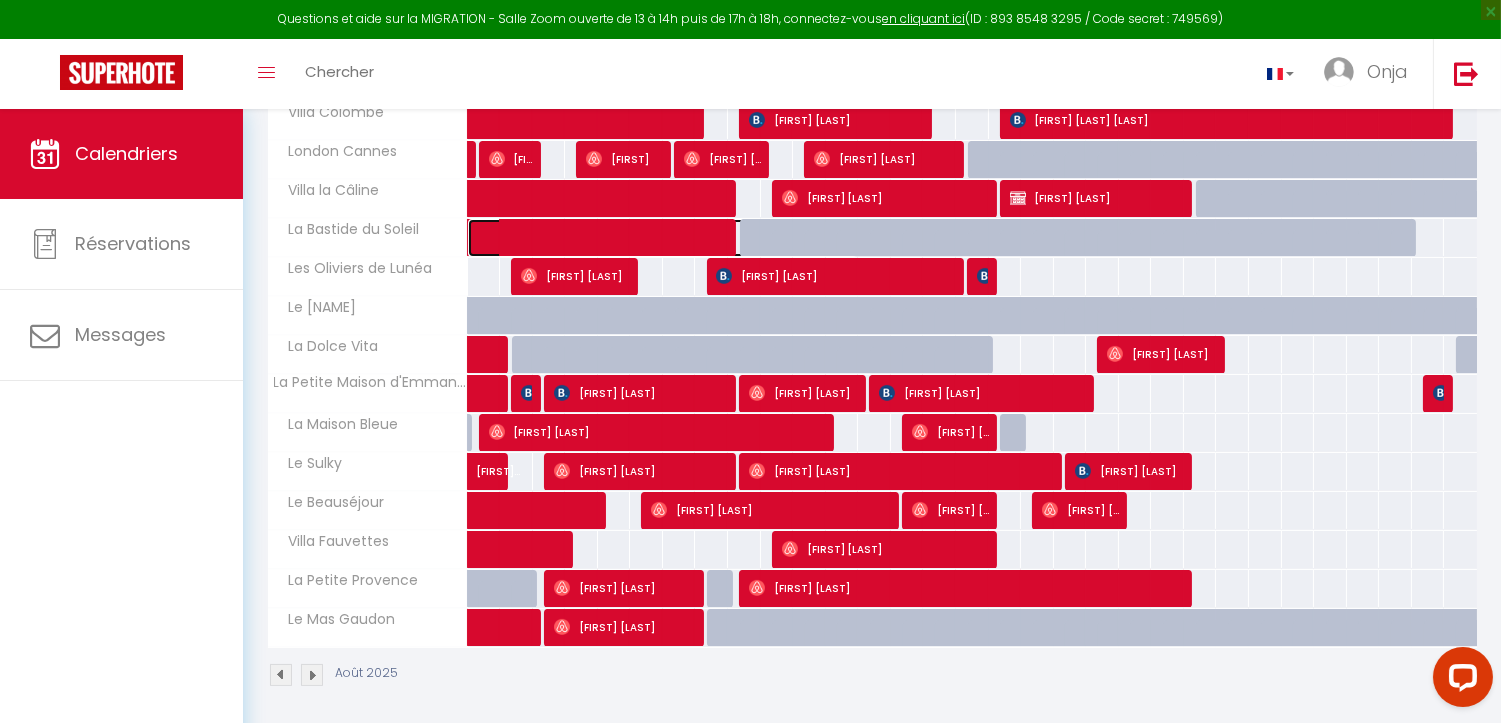 click at bounding box center [673, 238] 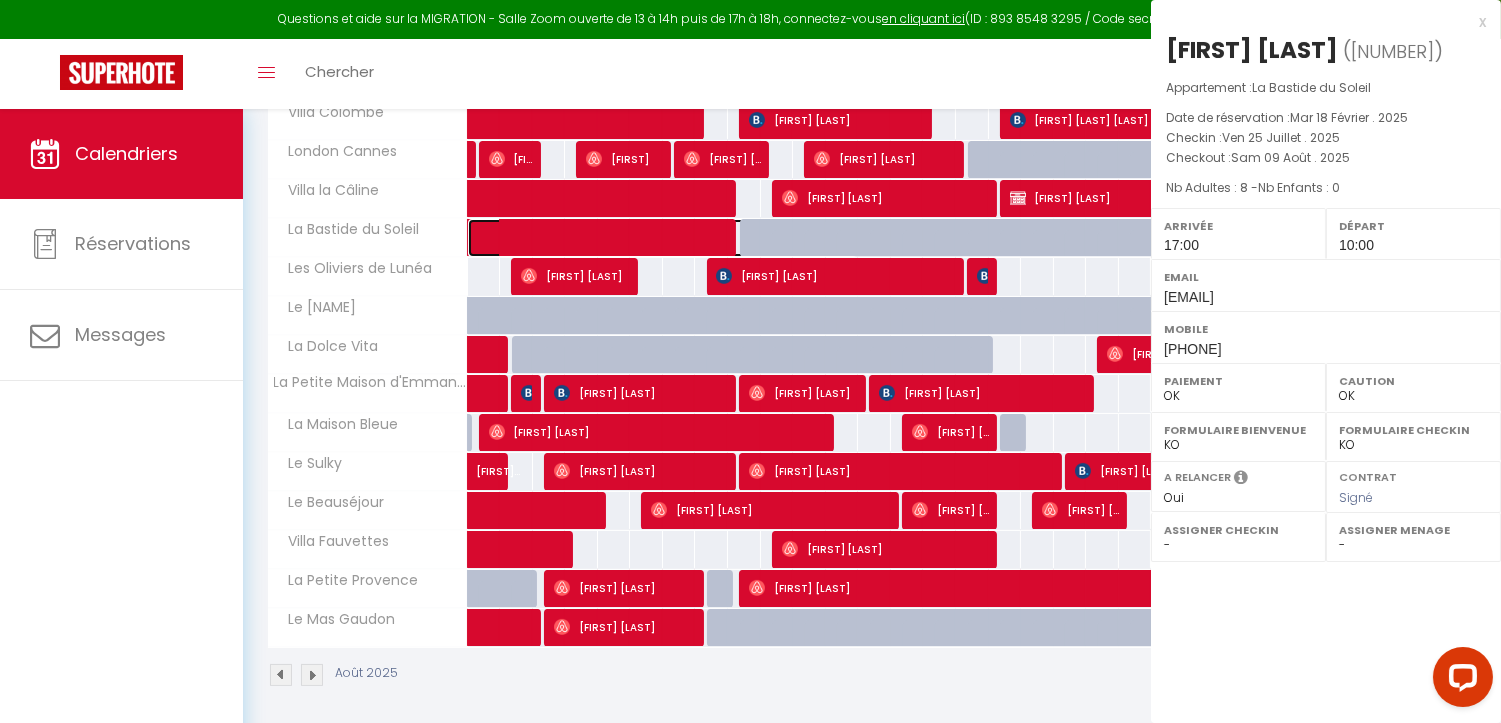 select on "KO" 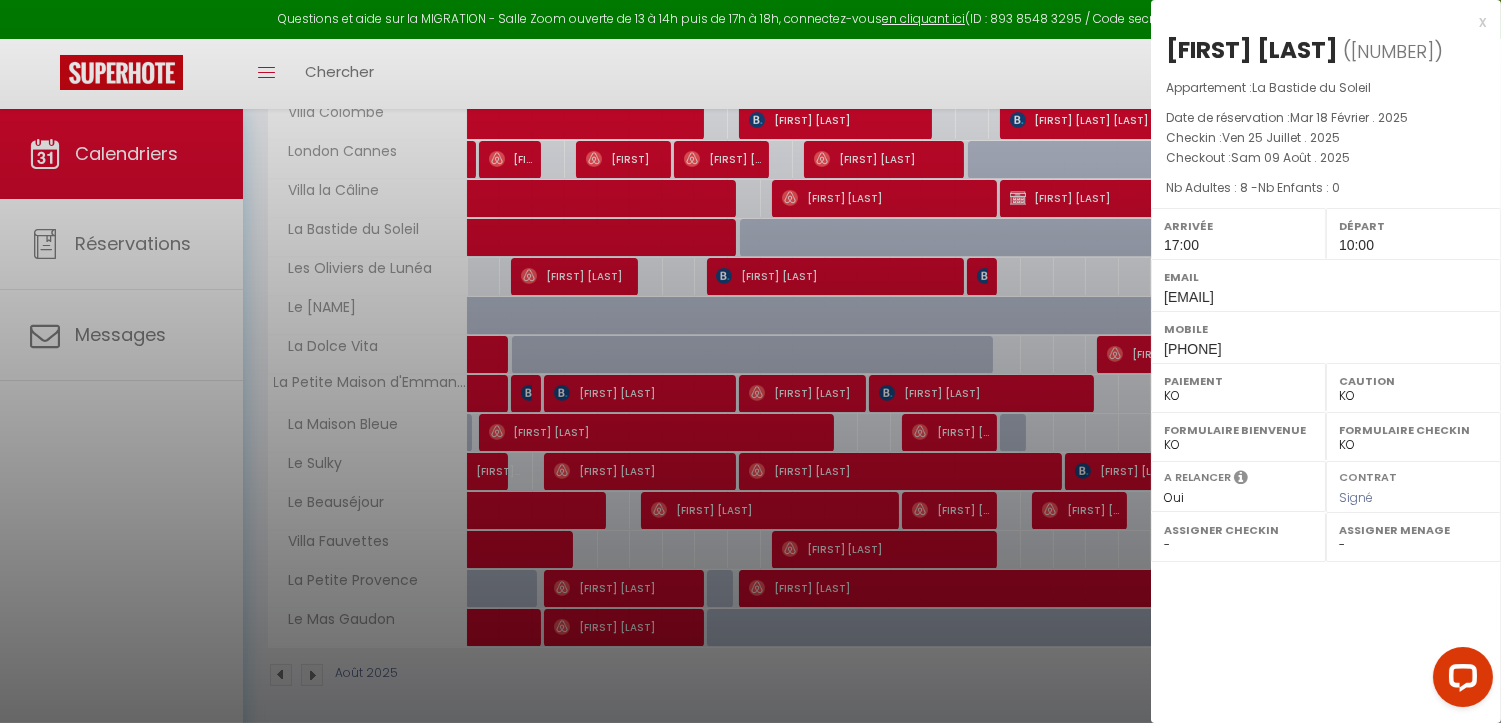 click on "[PHONE]" at bounding box center [1193, 349] 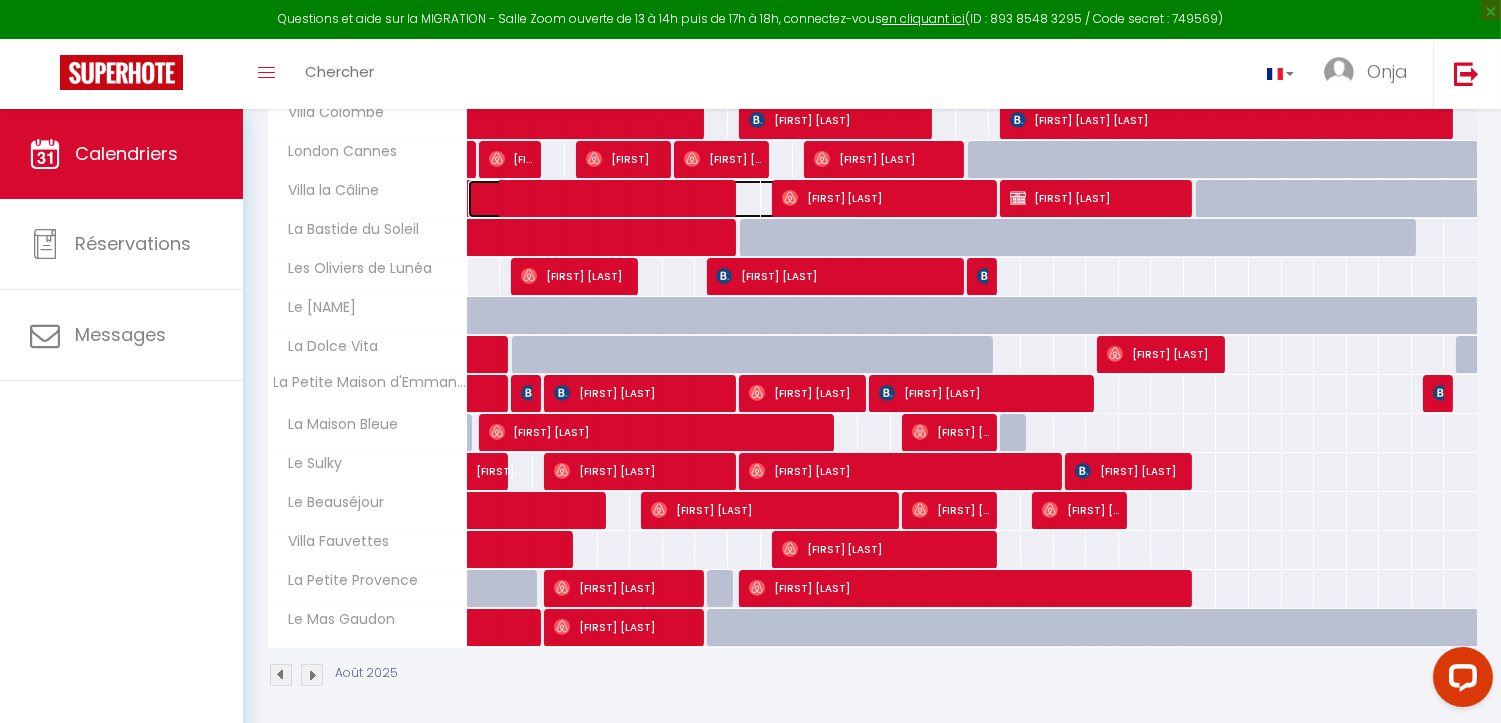 click at bounding box center [673, 199] 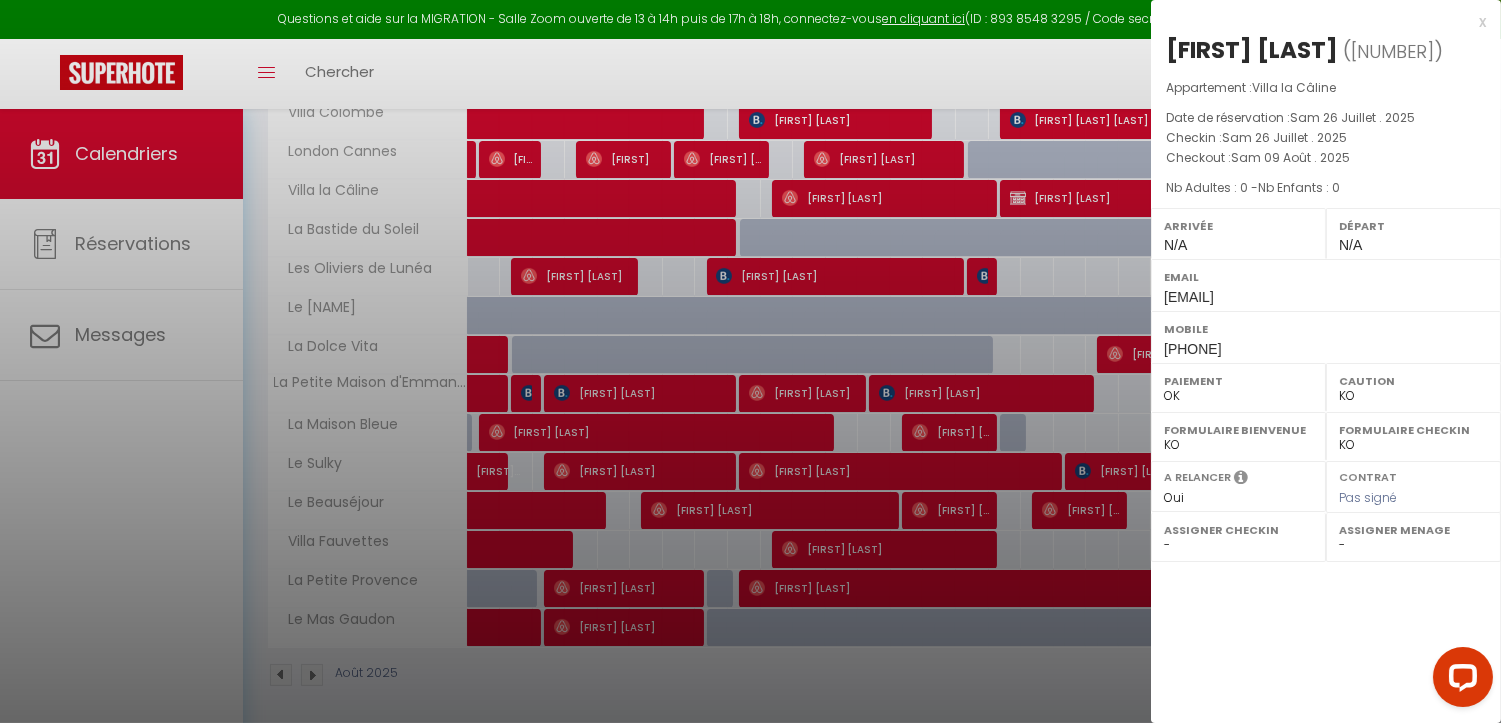 click on "[PHONE]" at bounding box center [1193, 349] 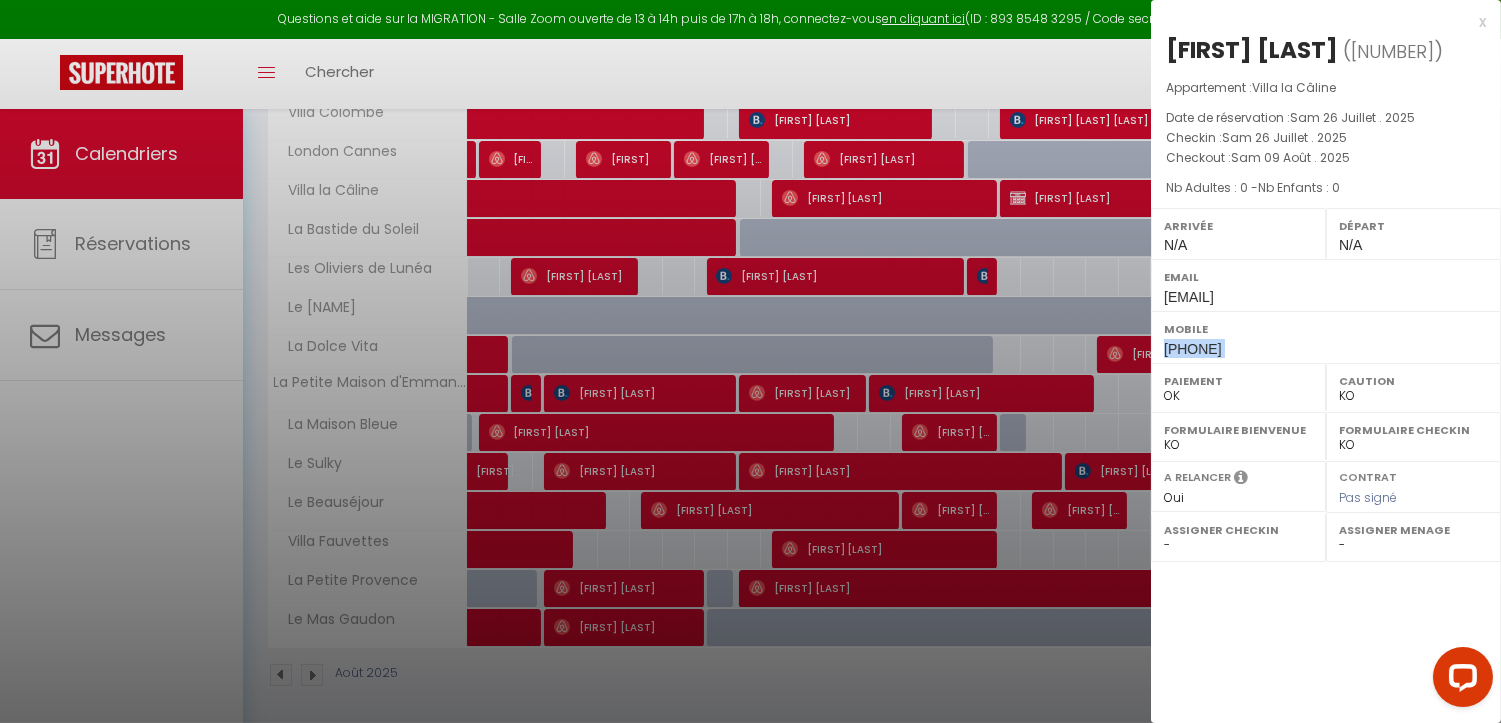 click on "[PHONE]" at bounding box center [1193, 349] 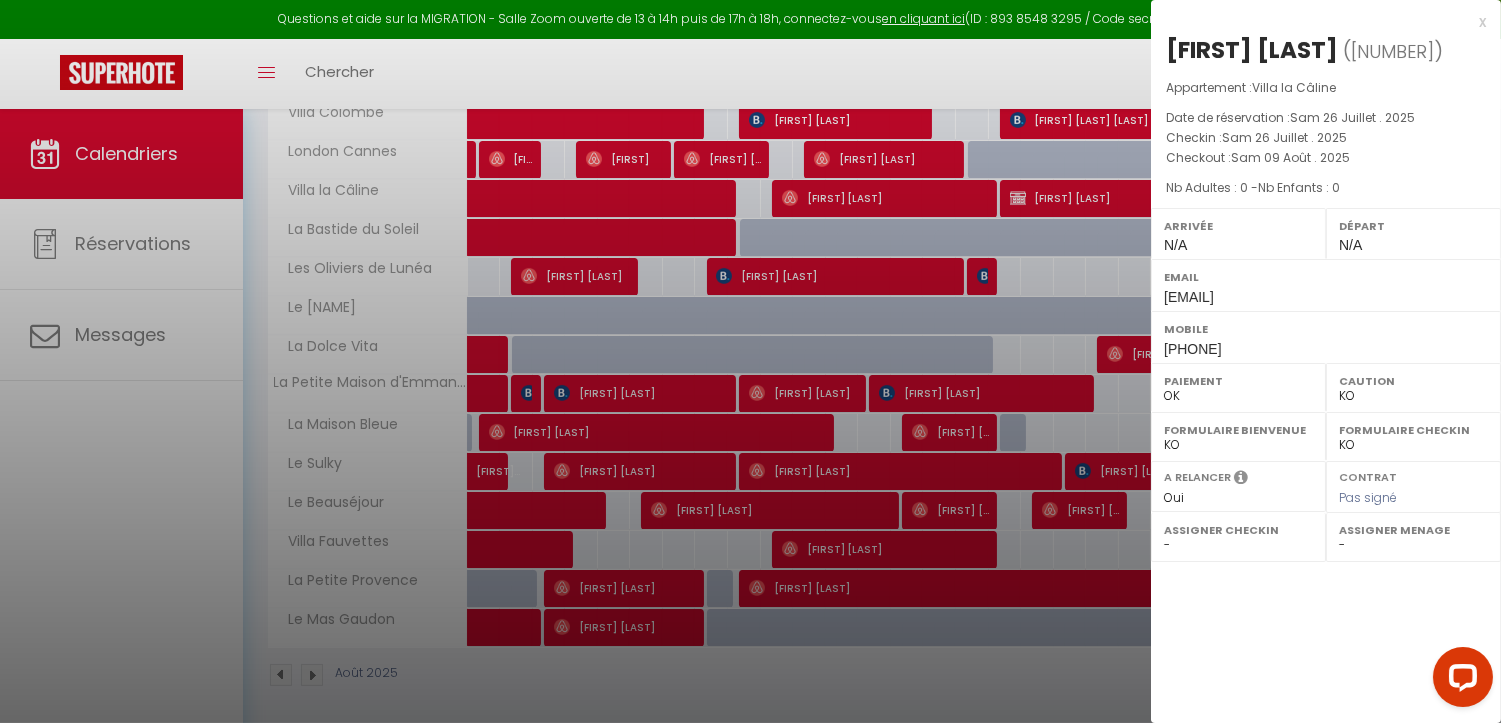 click at bounding box center (750, 361) 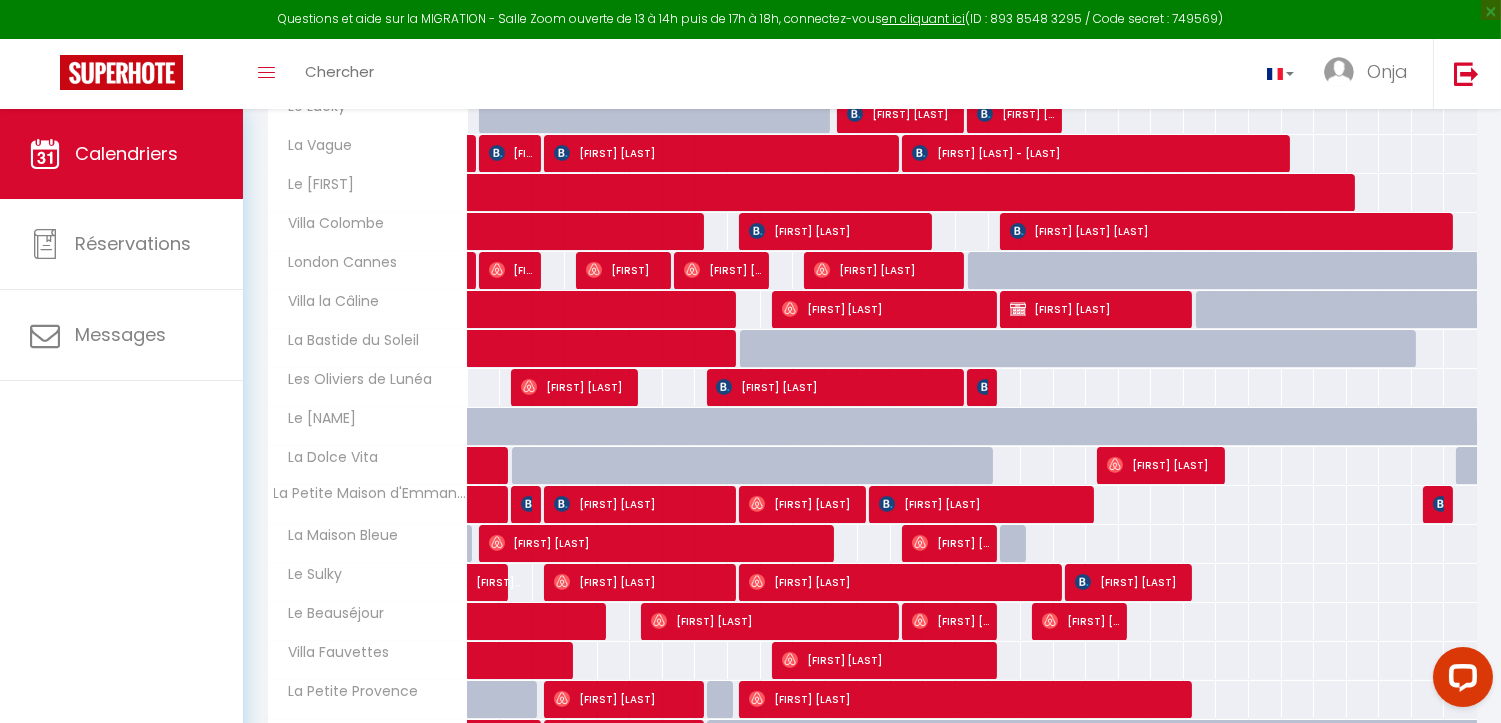 scroll, scrollTop: 444, scrollLeft: 0, axis: vertical 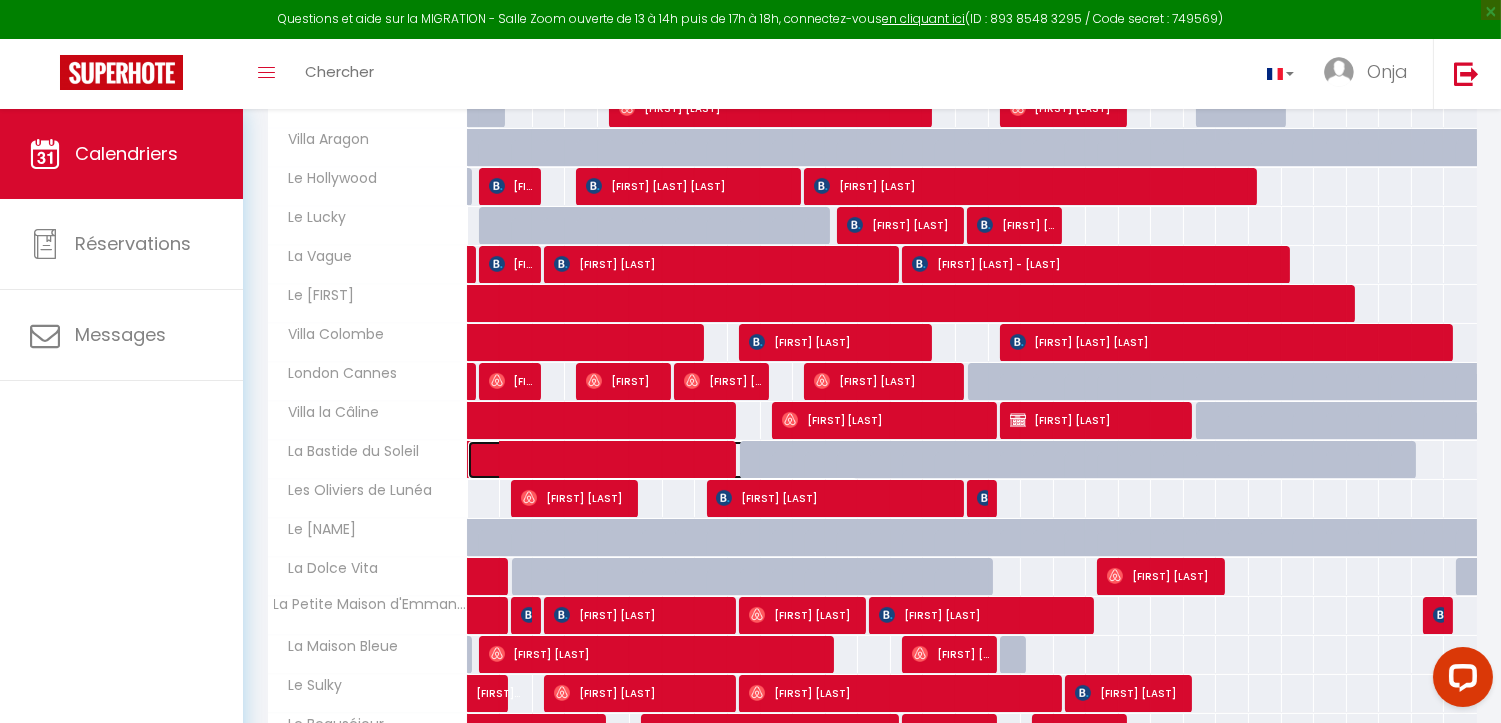 click at bounding box center (673, 460) 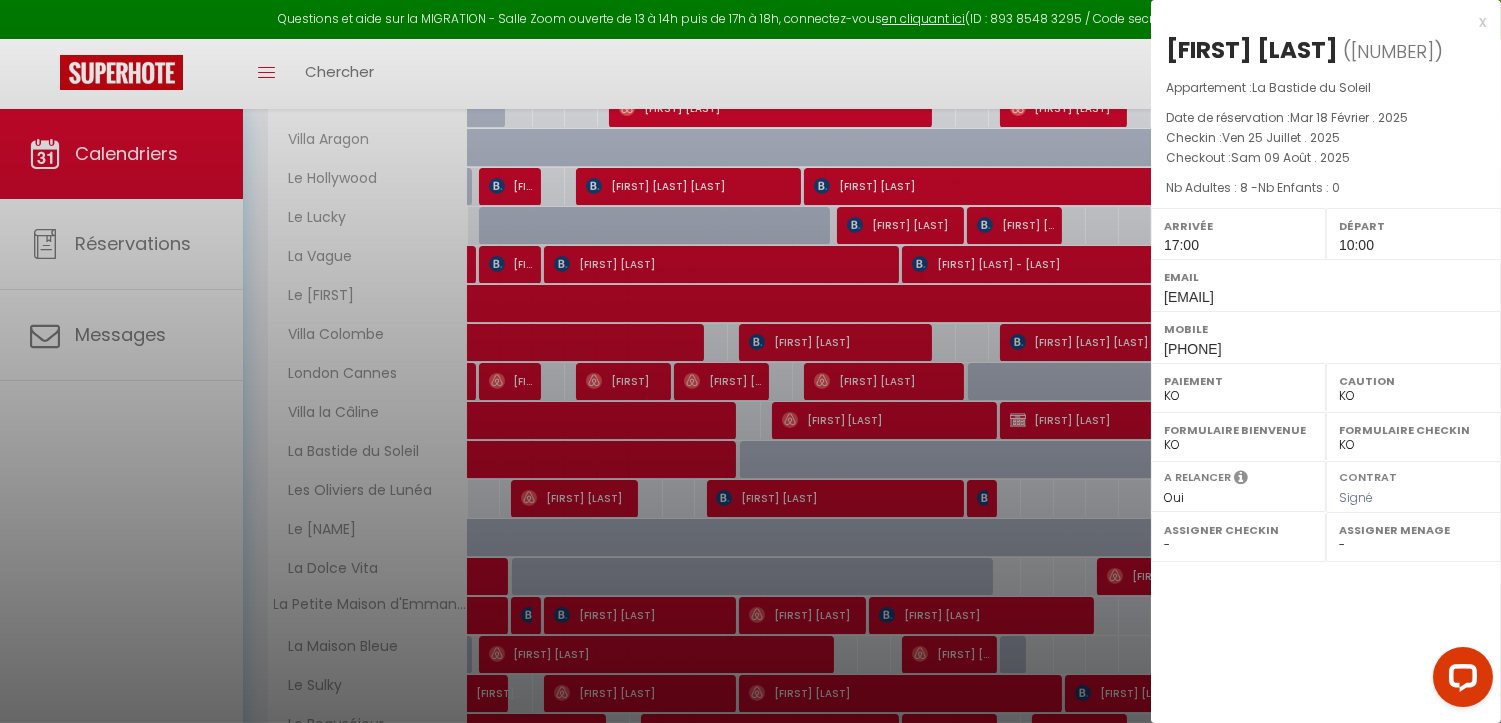 click at bounding box center (750, 361) 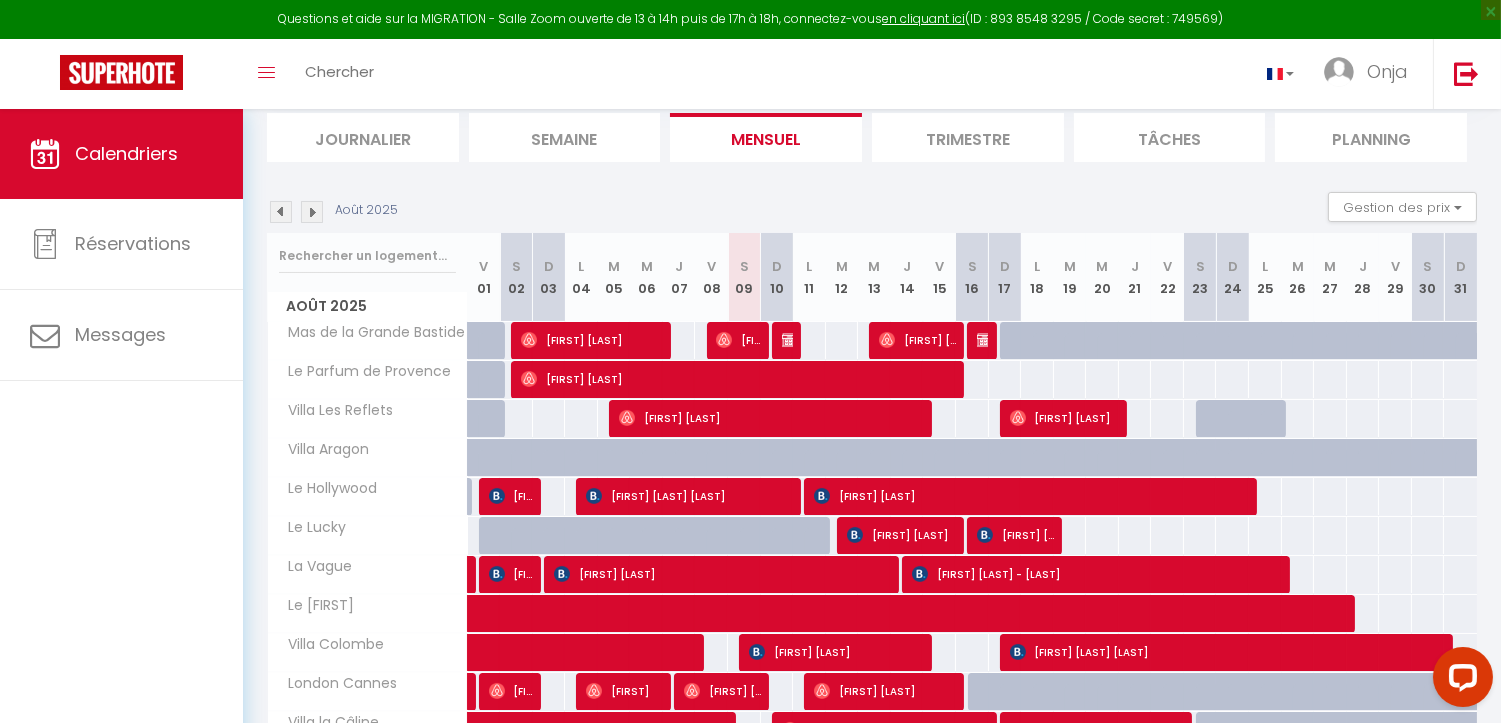 scroll, scrollTop: 111, scrollLeft: 0, axis: vertical 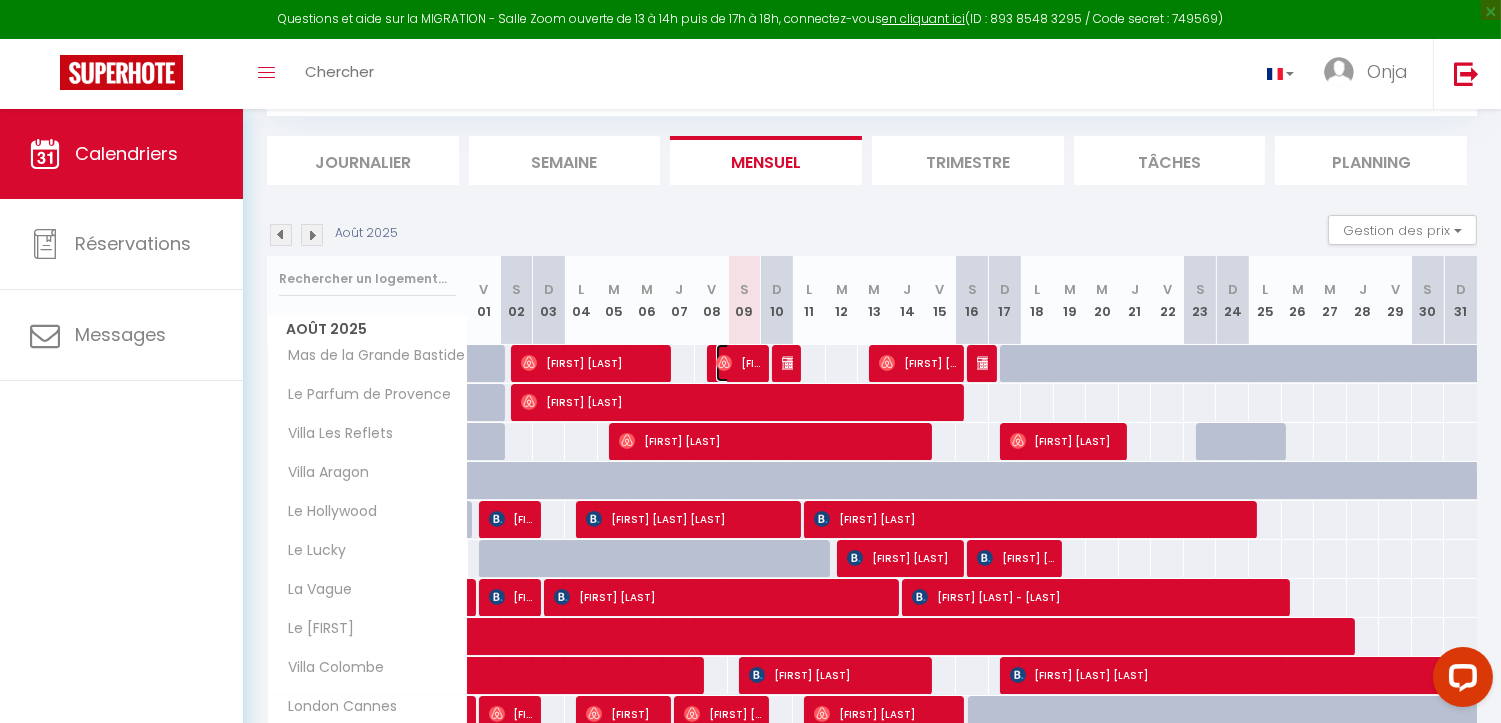 click on "[FIRST] [LAST]" at bounding box center [738, 363] 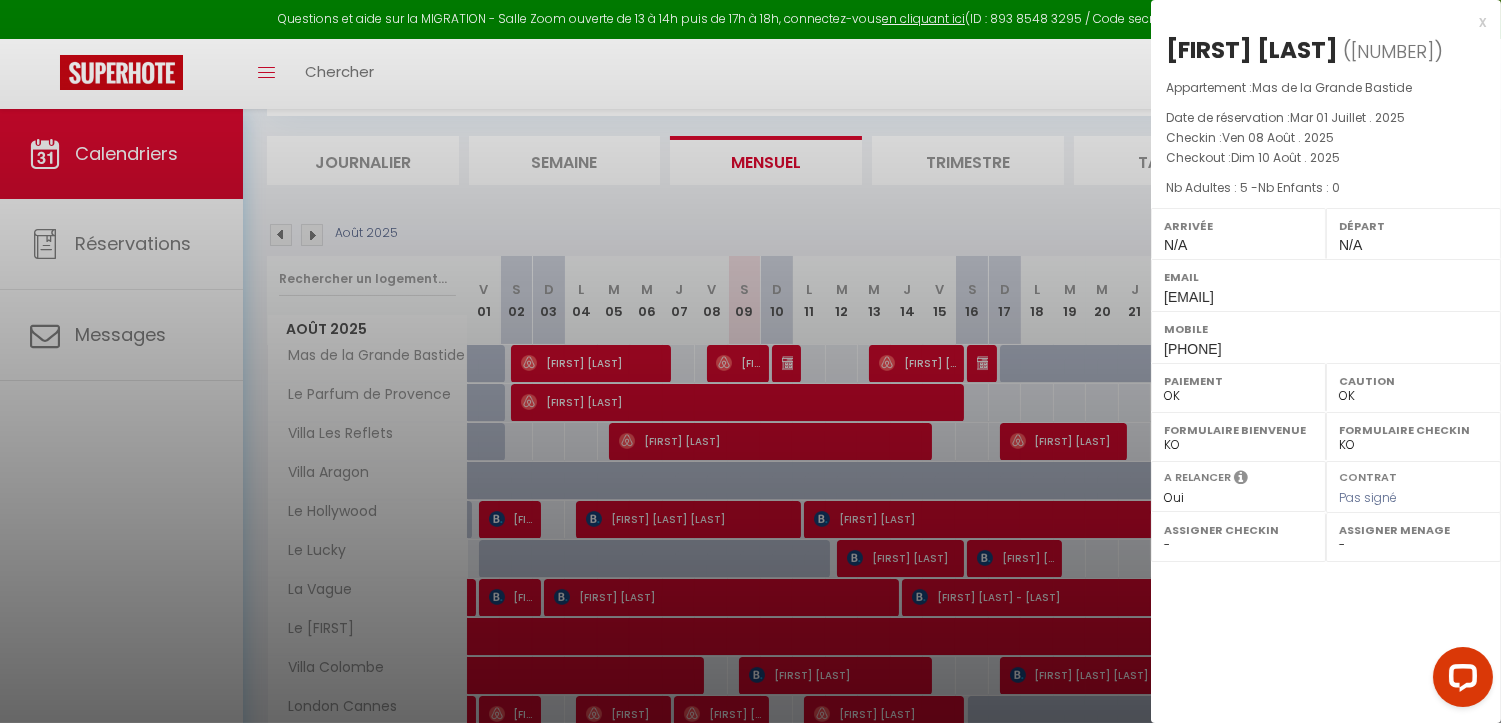 click on "Mobile" at bounding box center (1326, 329) 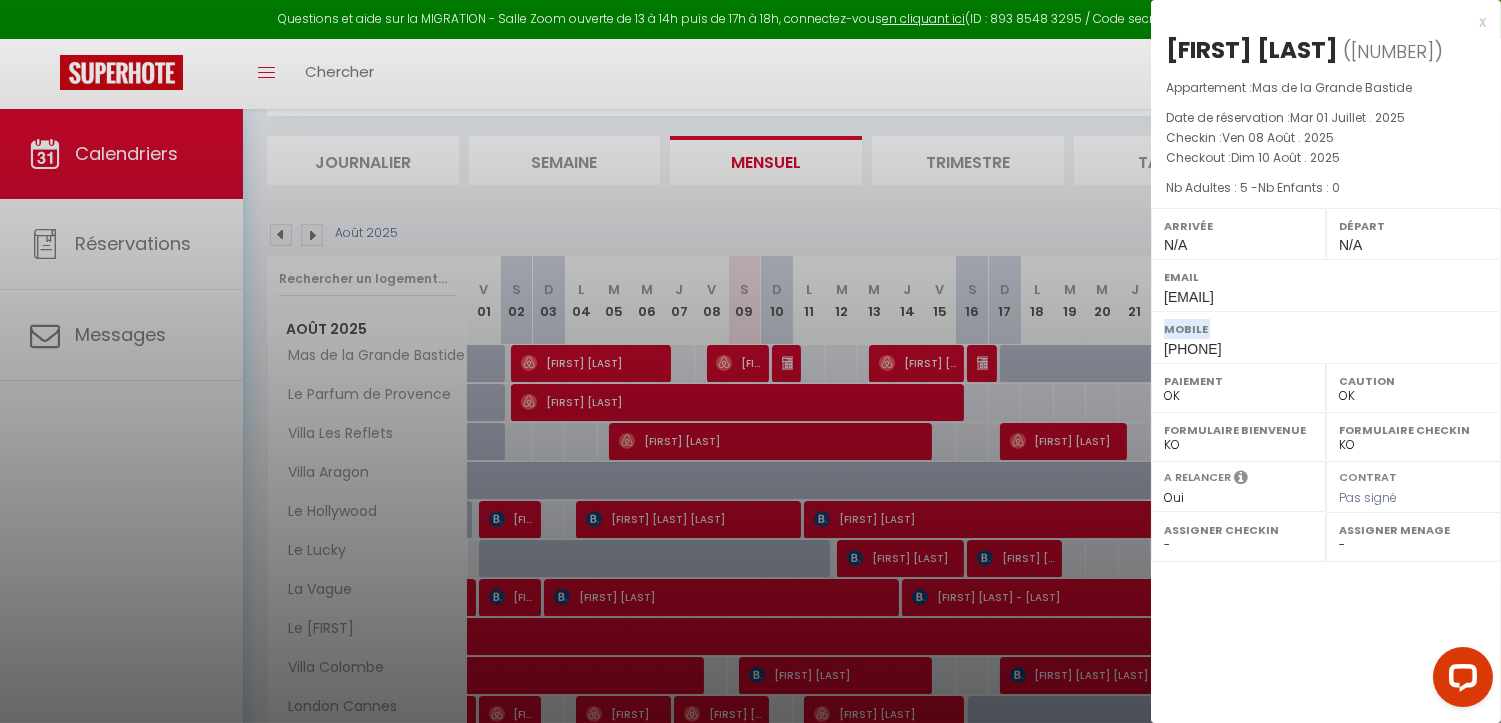 click on "Mobile" at bounding box center [1326, 329] 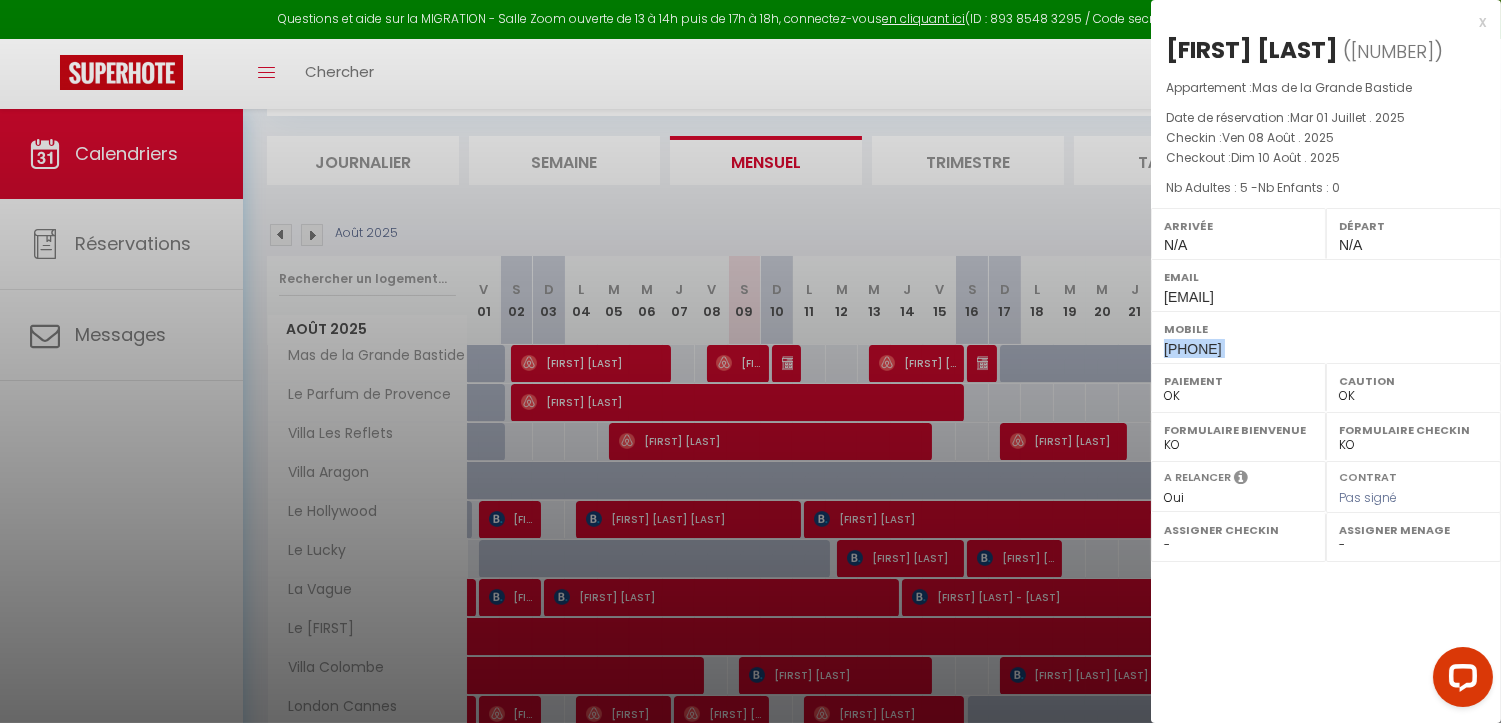 click on "[PHONE]" at bounding box center (1193, 349) 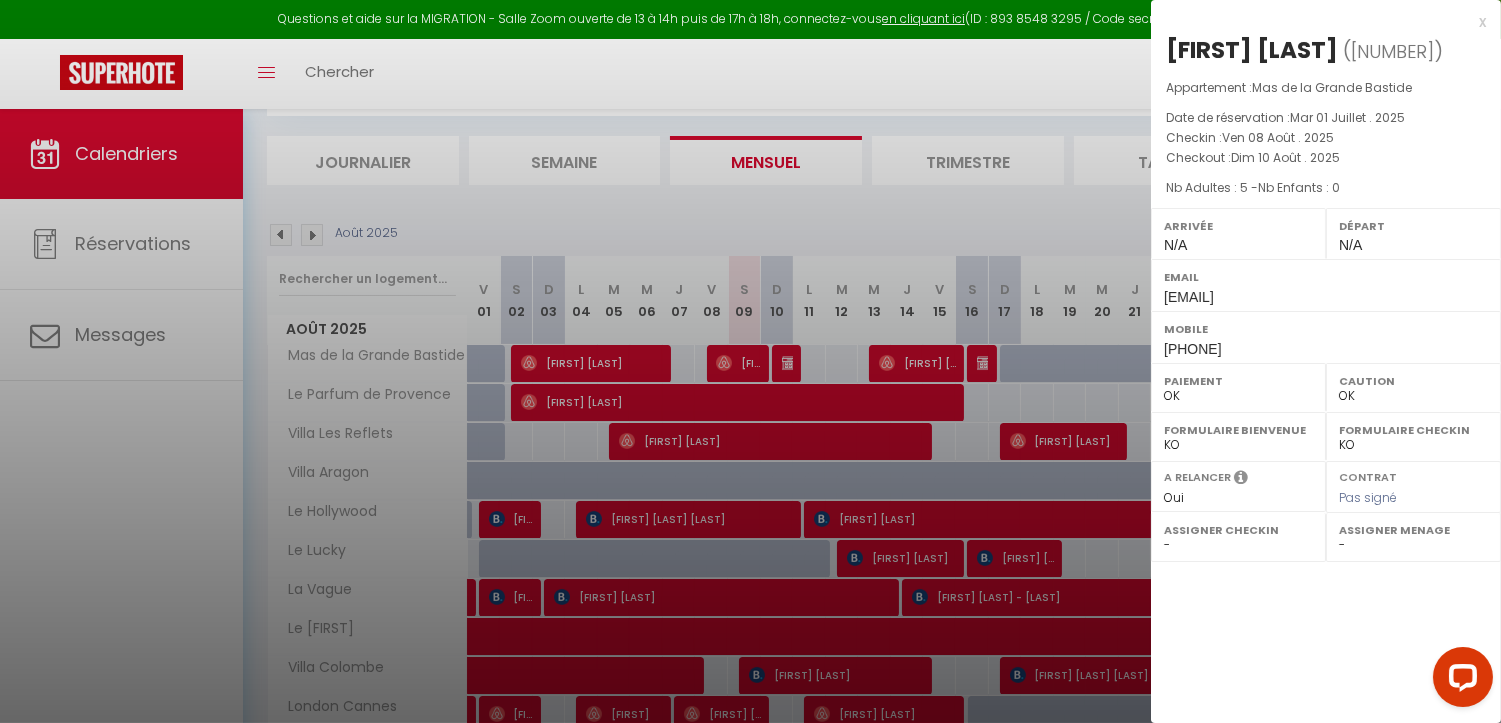 click at bounding box center [750, 361] 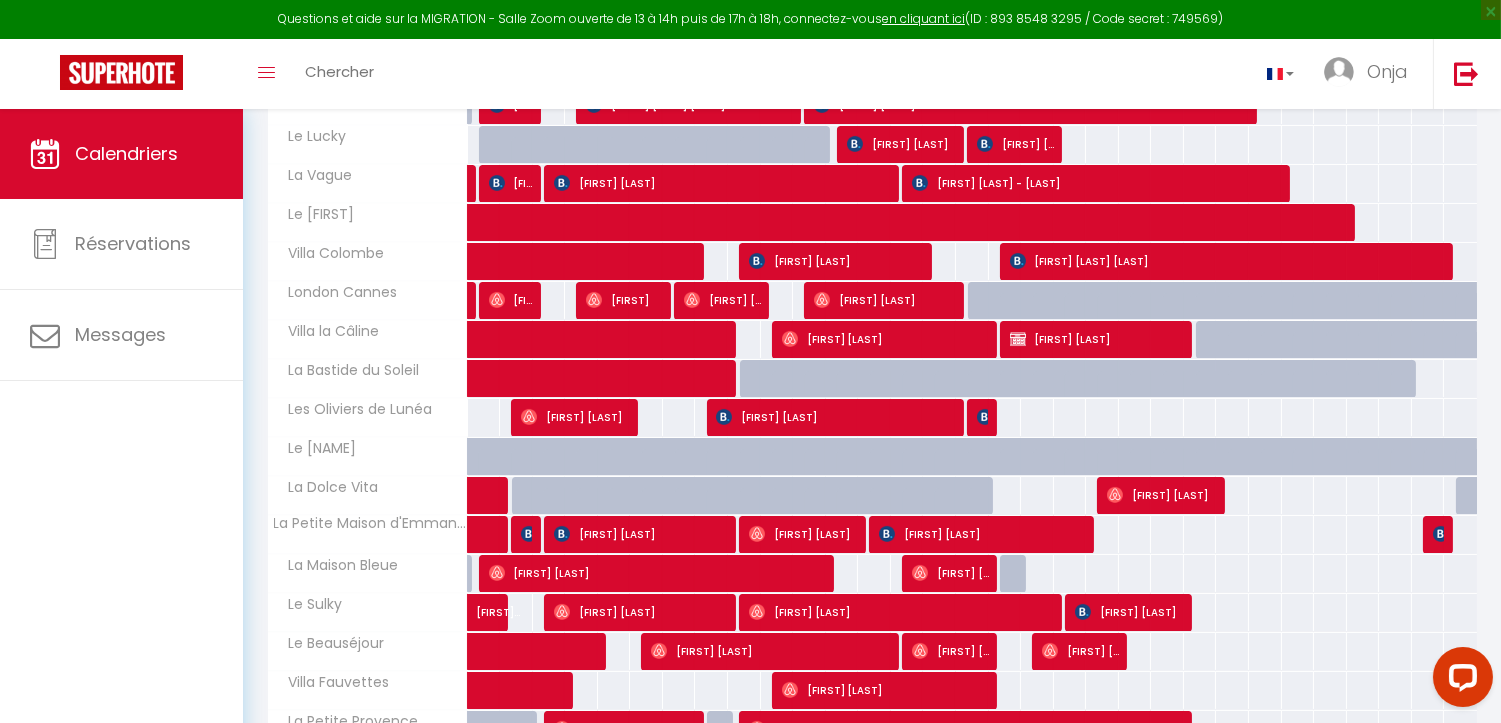 scroll, scrollTop: 555, scrollLeft: 0, axis: vertical 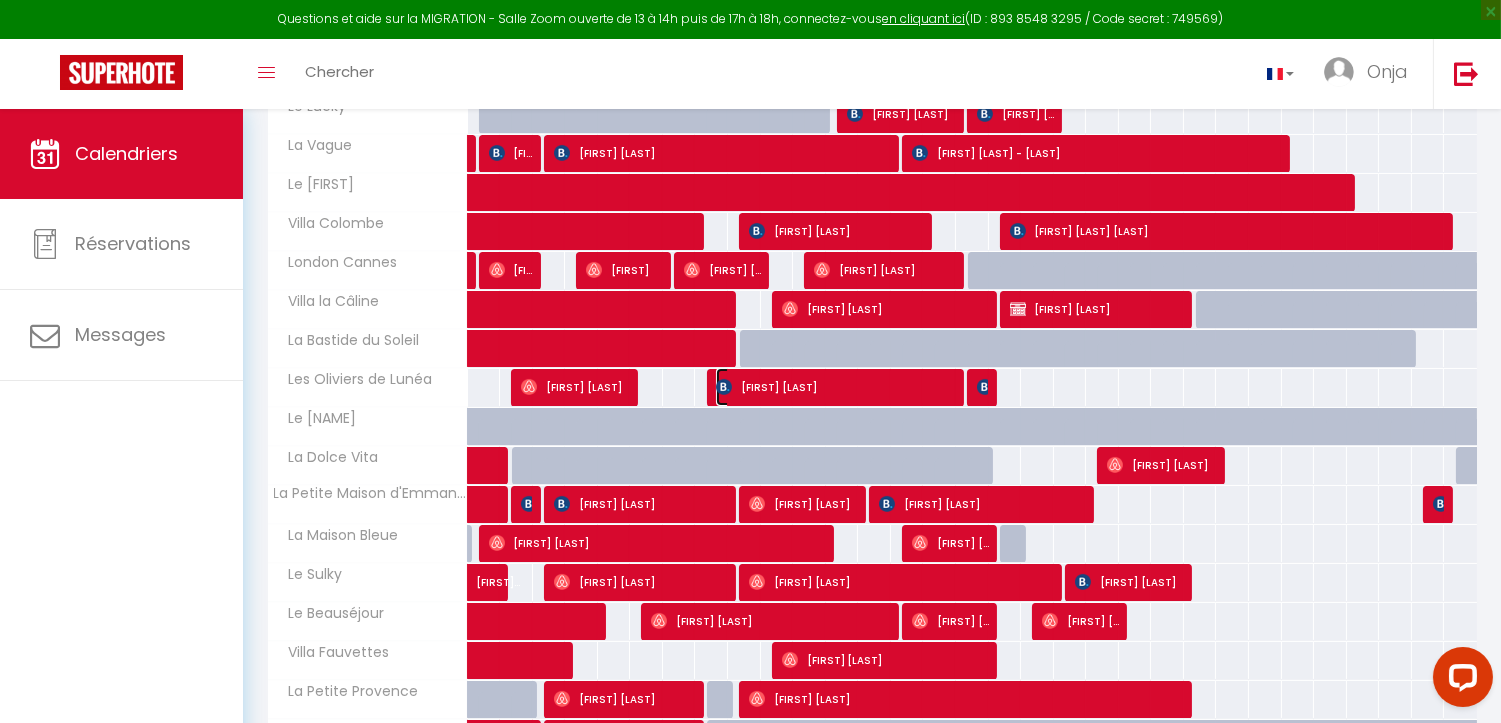 click on "[FIRST] [LAST]" at bounding box center [837, 387] 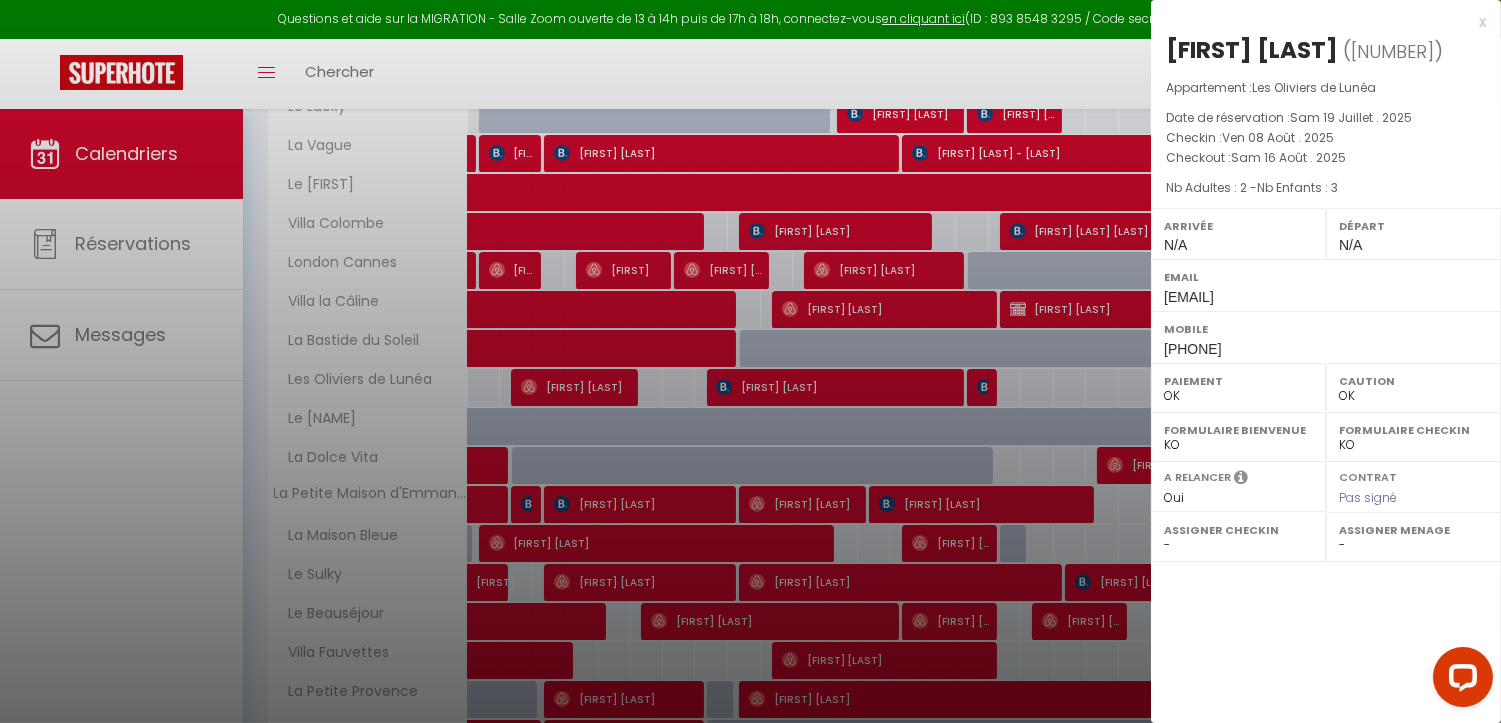 click on "Mobile" at bounding box center (1326, 329) 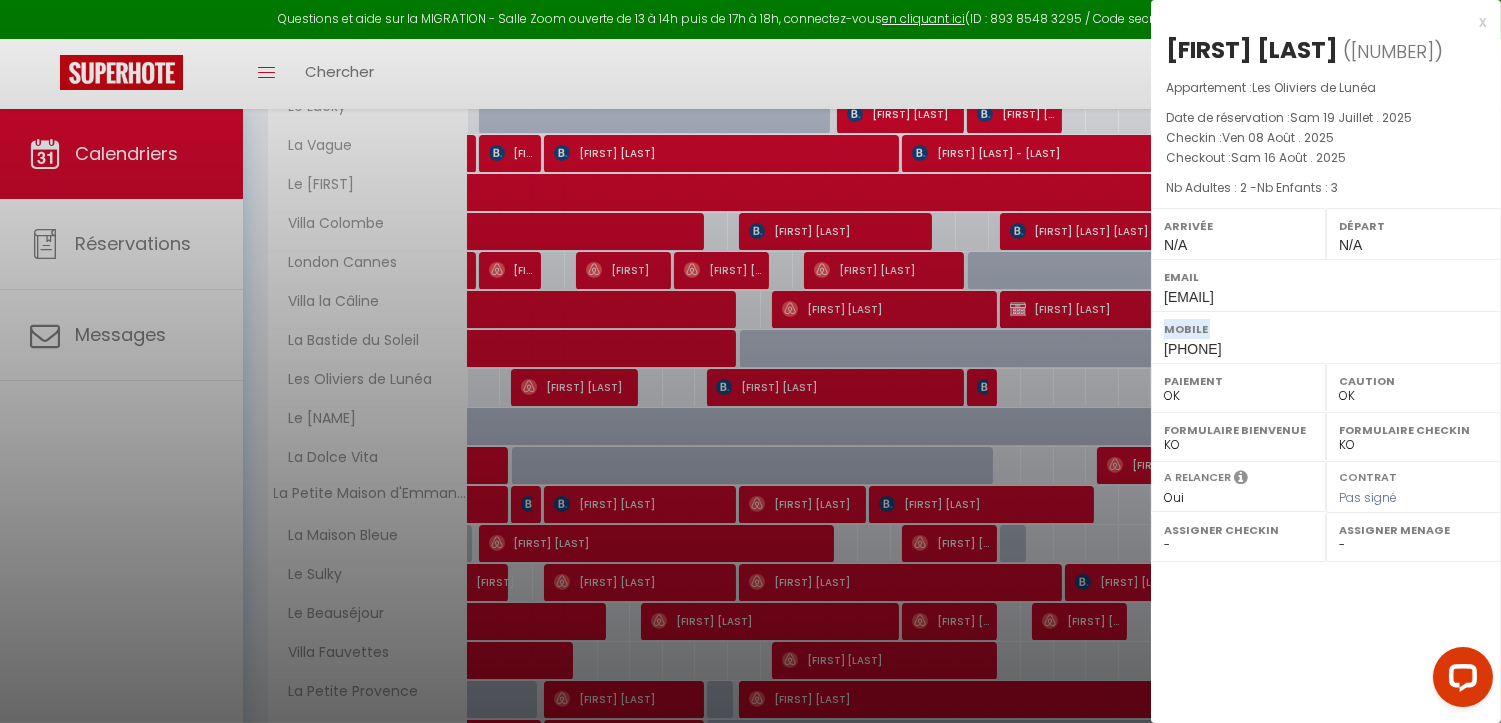 click on "[PHONE]" at bounding box center [1193, 349] 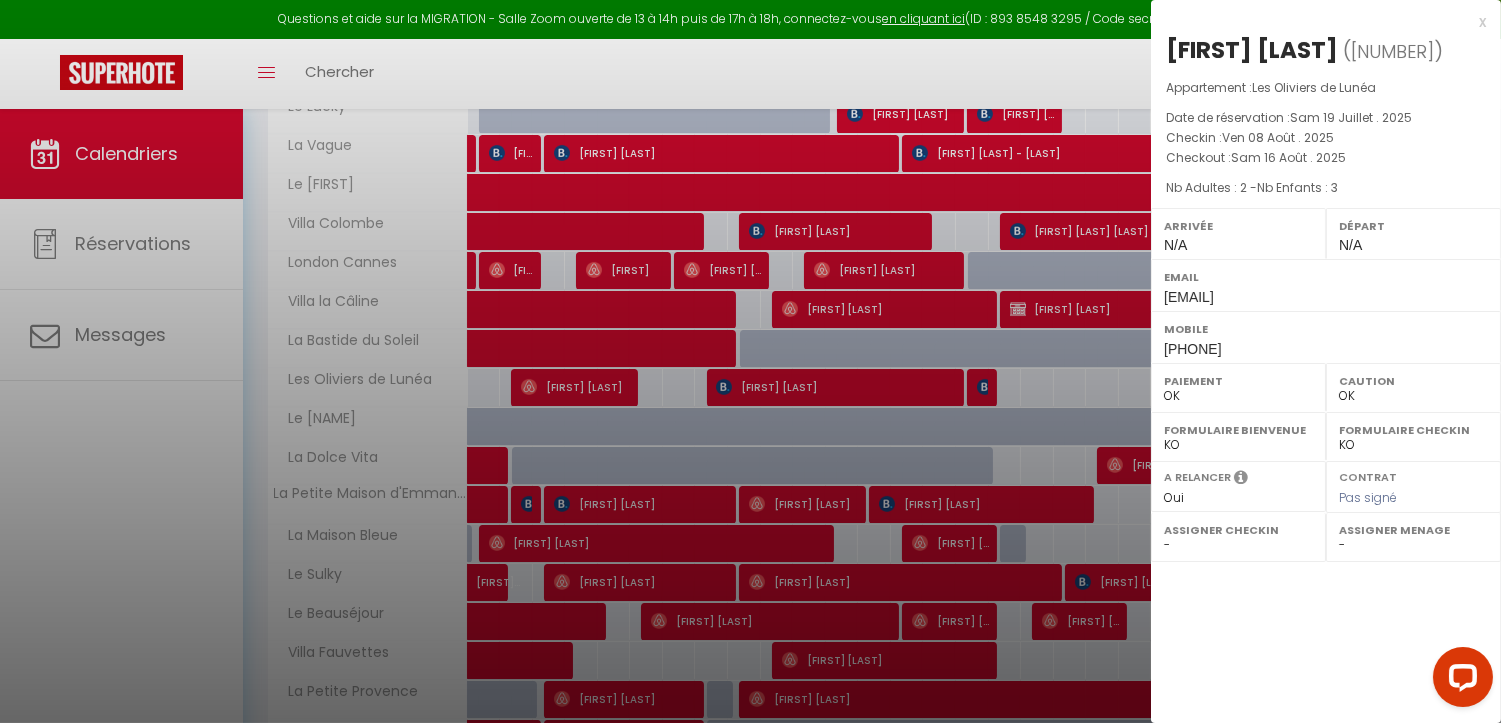 click on "[PHONE]" at bounding box center [1193, 349] 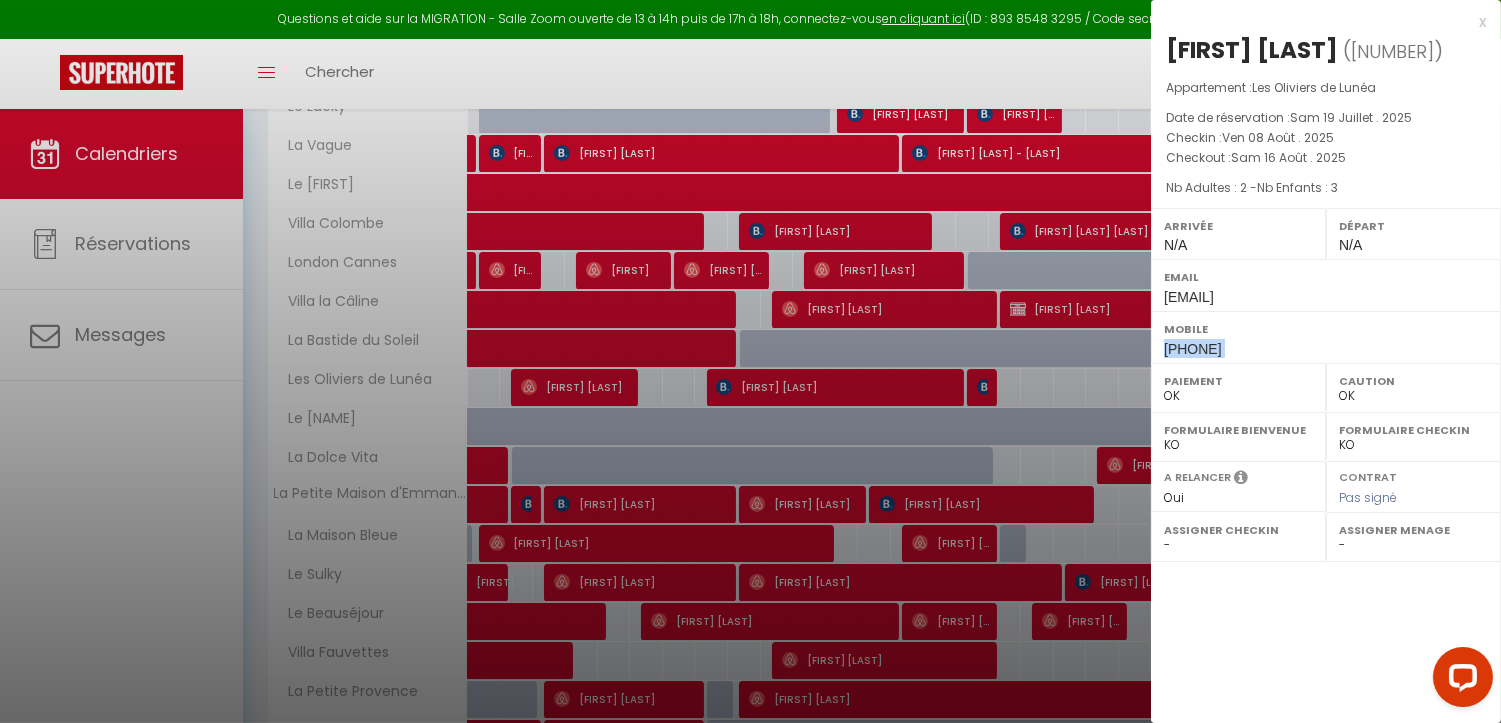 click on "[PHONE]" at bounding box center (1193, 349) 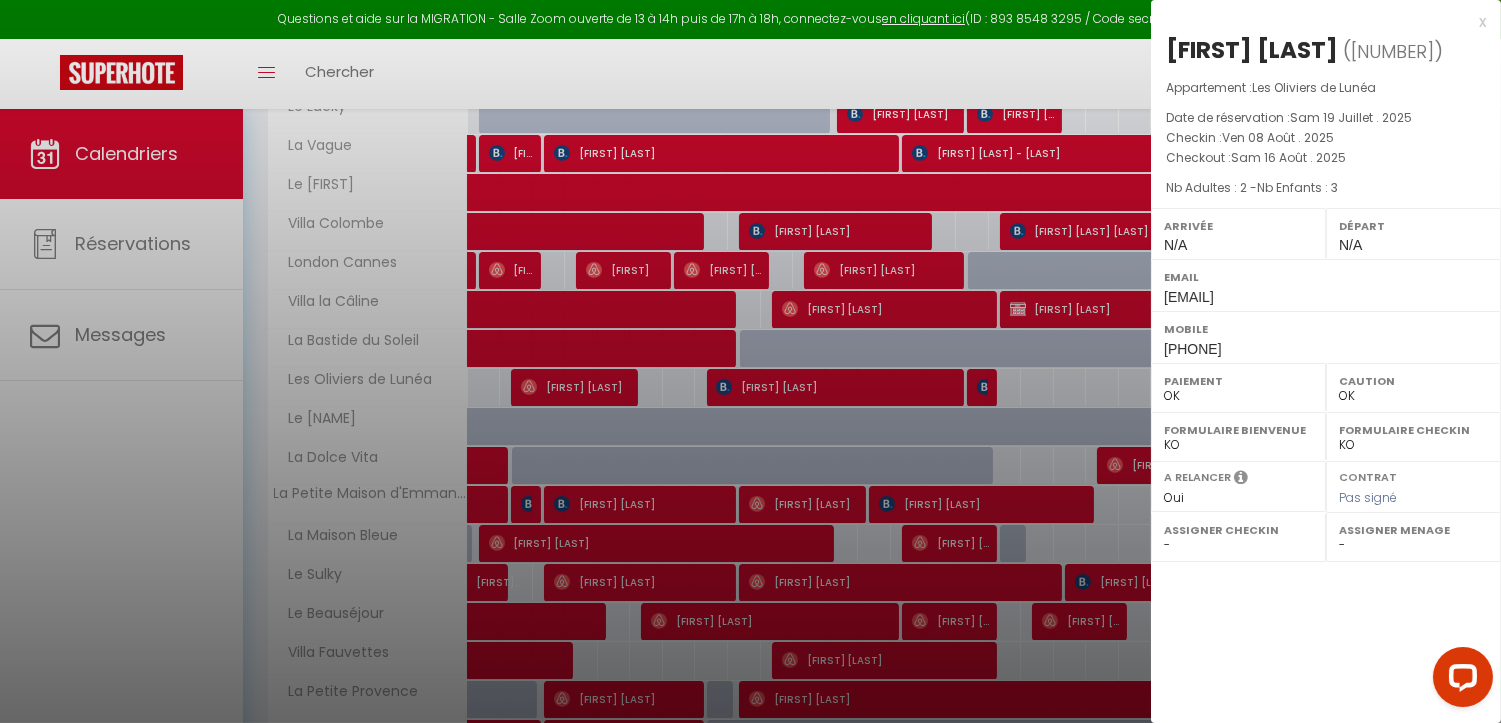 click at bounding box center (750, 361) 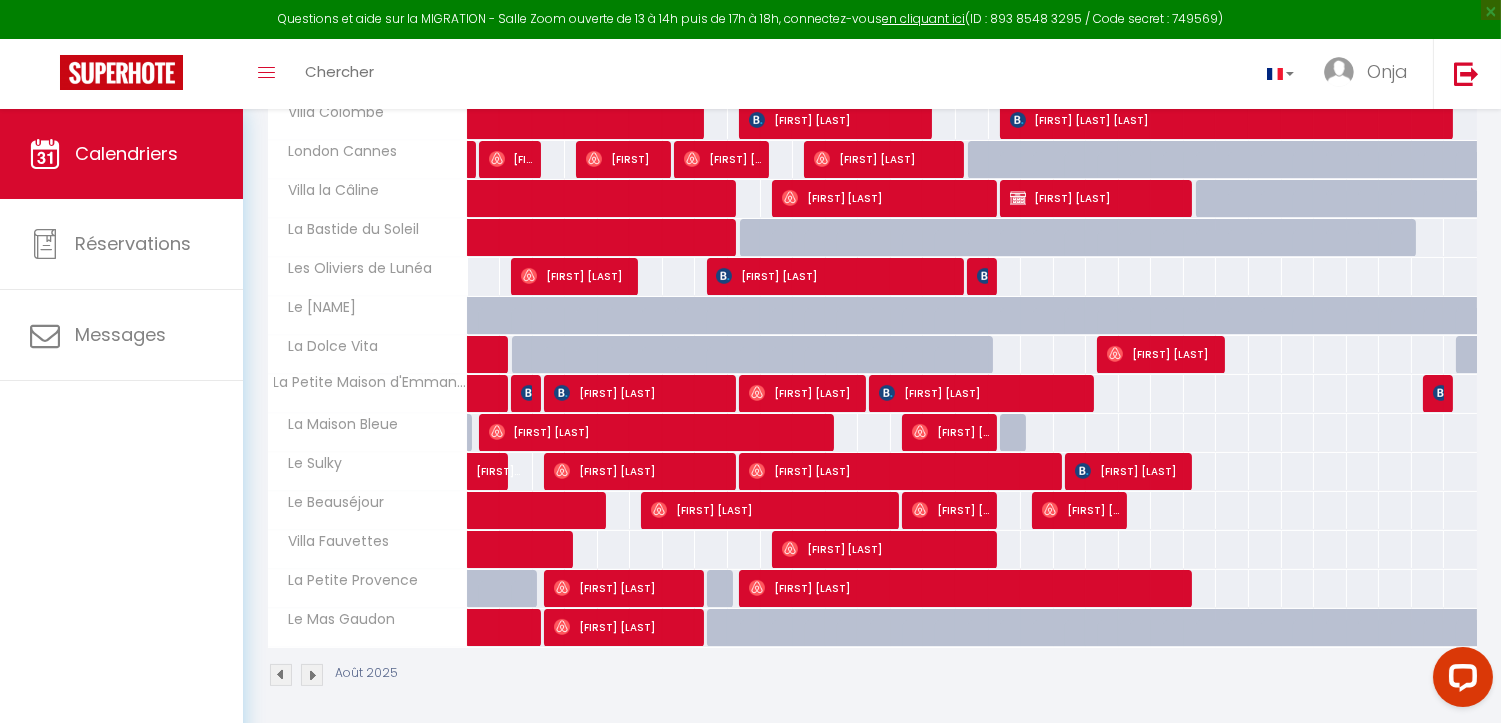 scroll, scrollTop: 675, scrollLeft: 0, axis: vertical 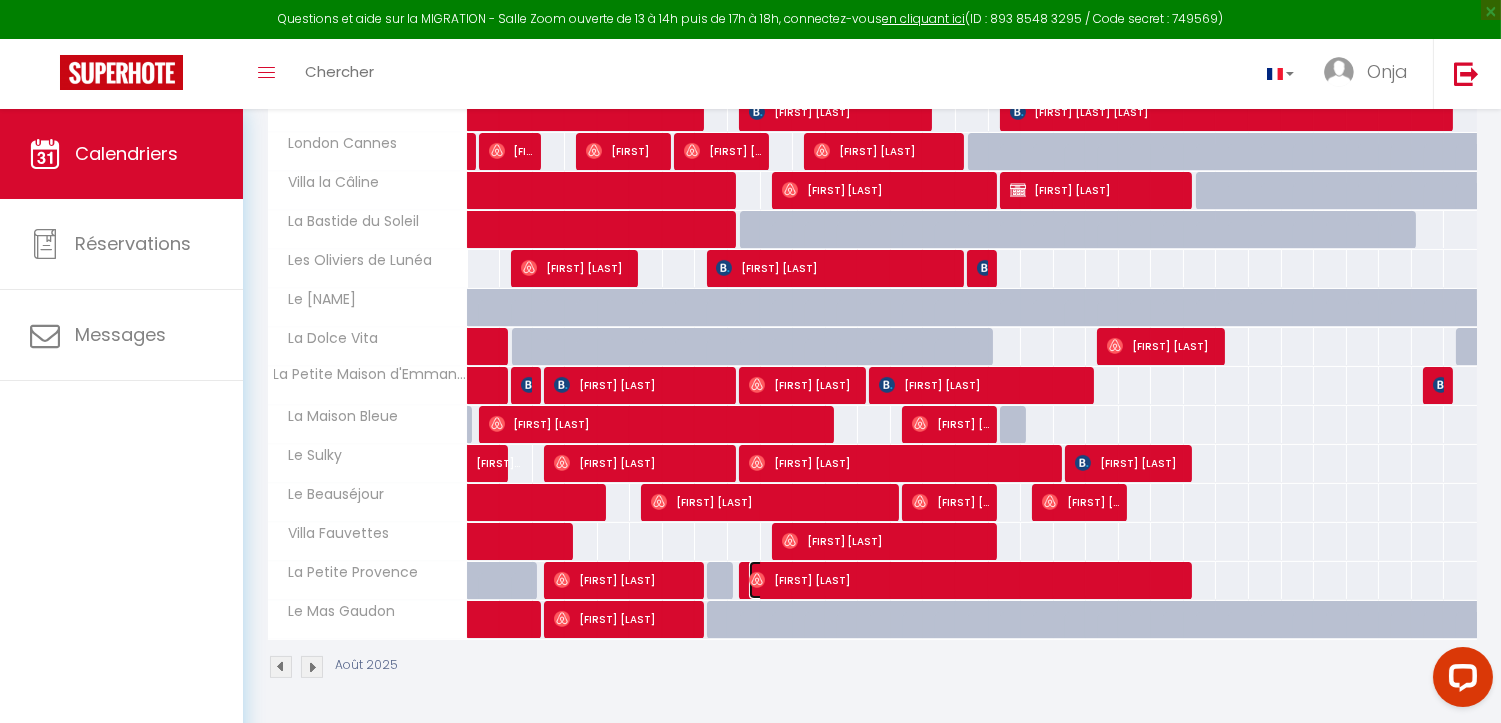 click on "[FIRST] [LAST]" at bounding box center (969, 580) 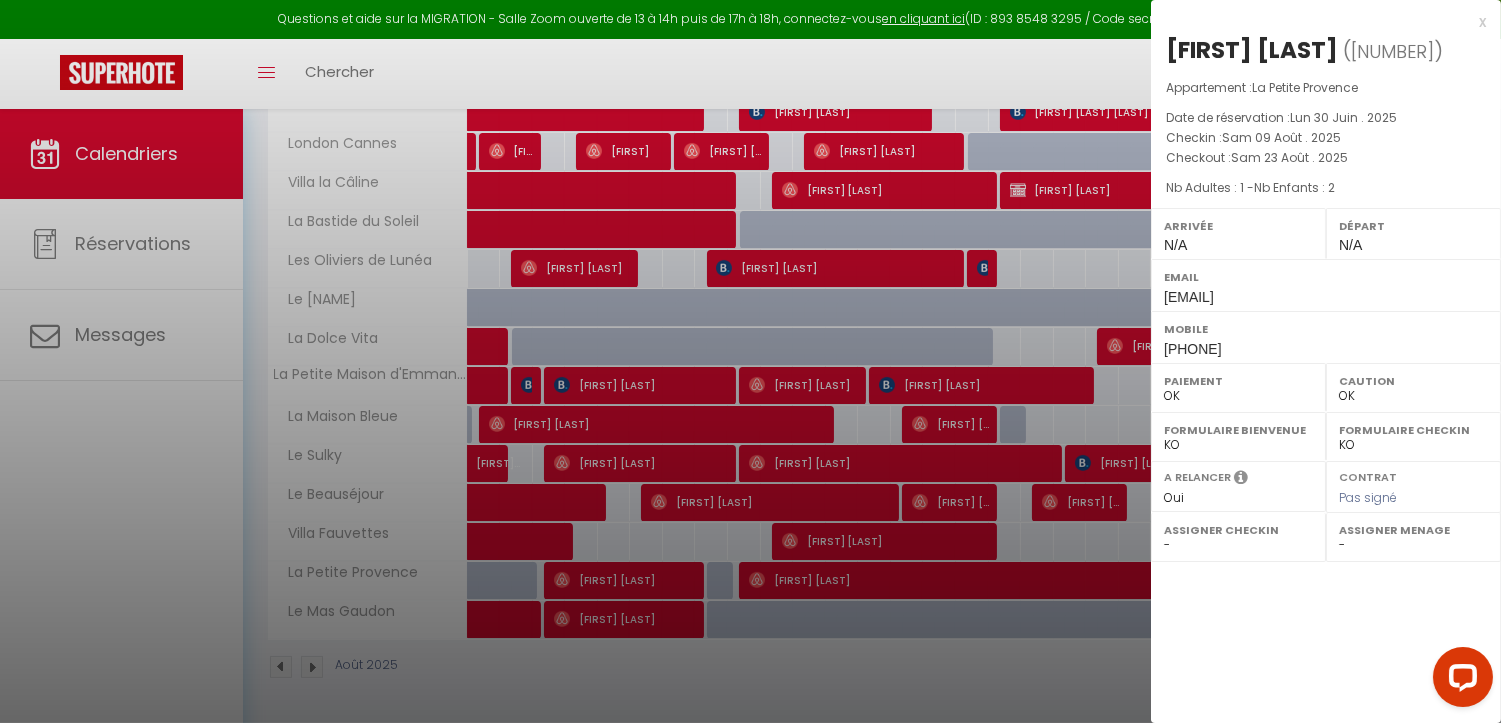 click on "[PHONE]" at bounding box center [1193, 349] 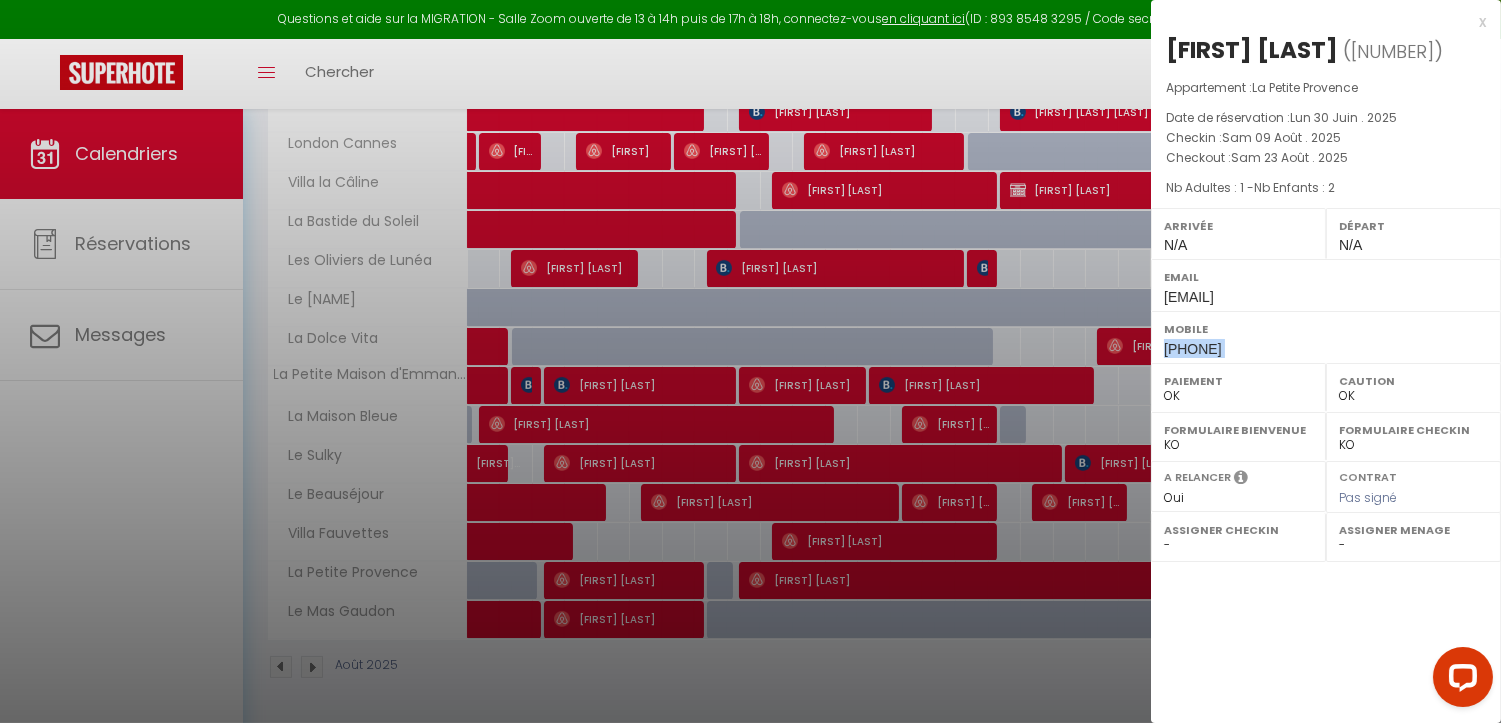 click on "[PHONE]" at bounding box center [1193, 349] 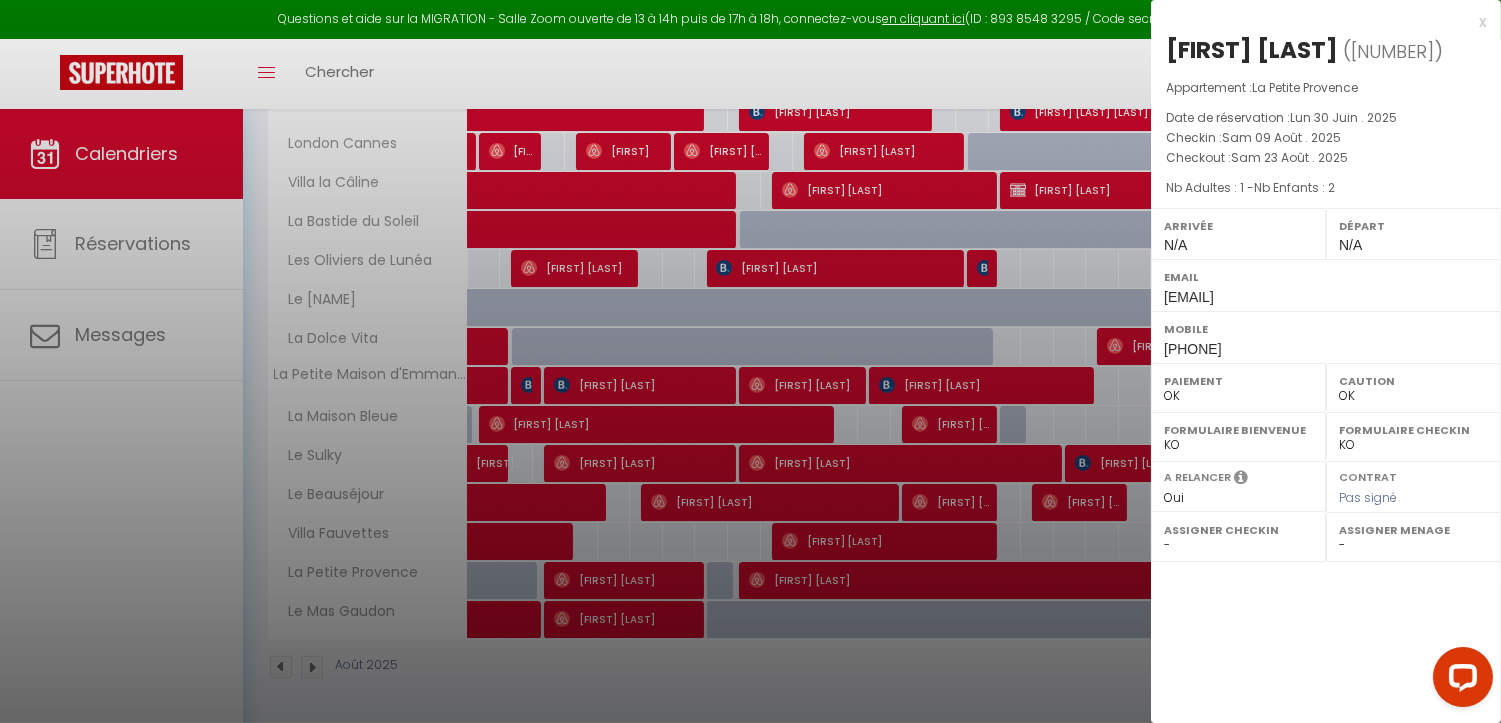 click on "x" at bounding box center [1318, 22] 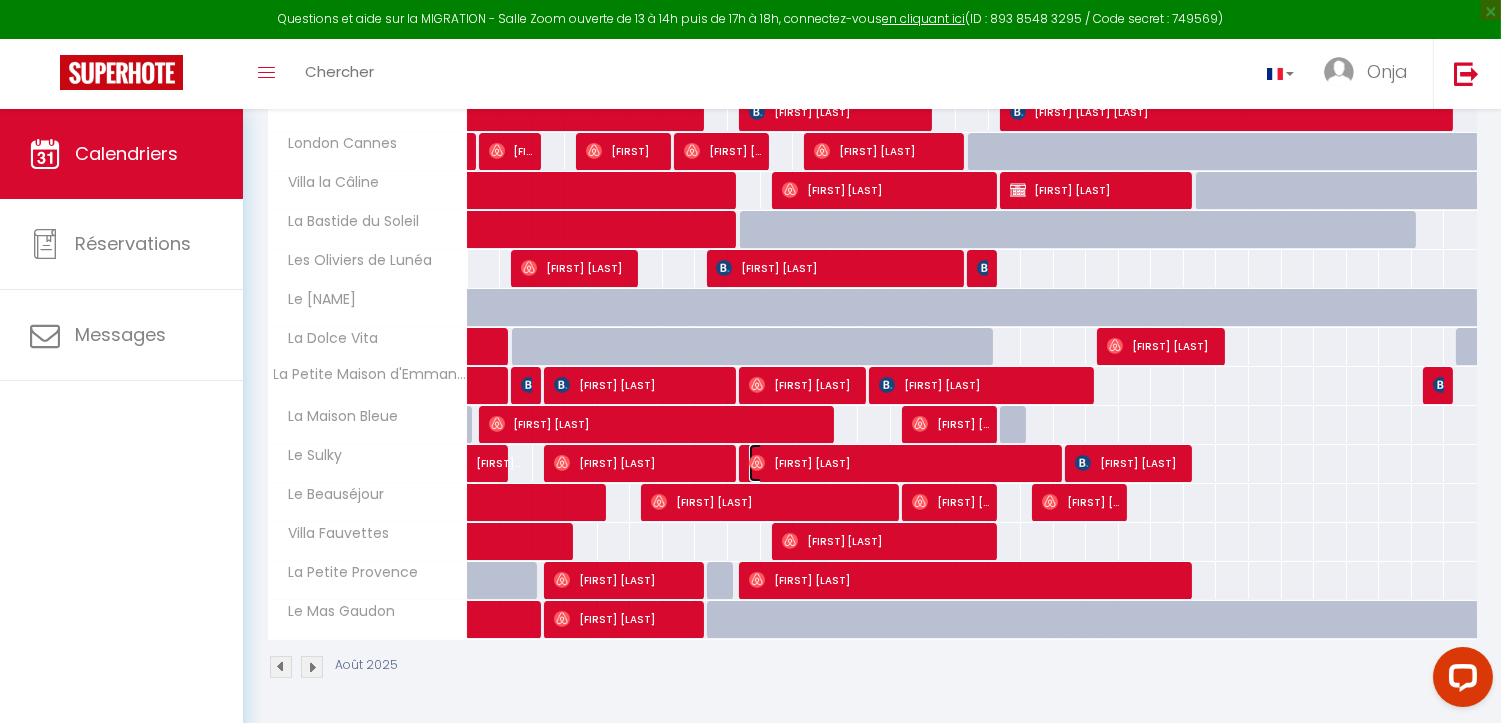 click on "[FIRST] [LAST]" at bounding box center [903, 463] 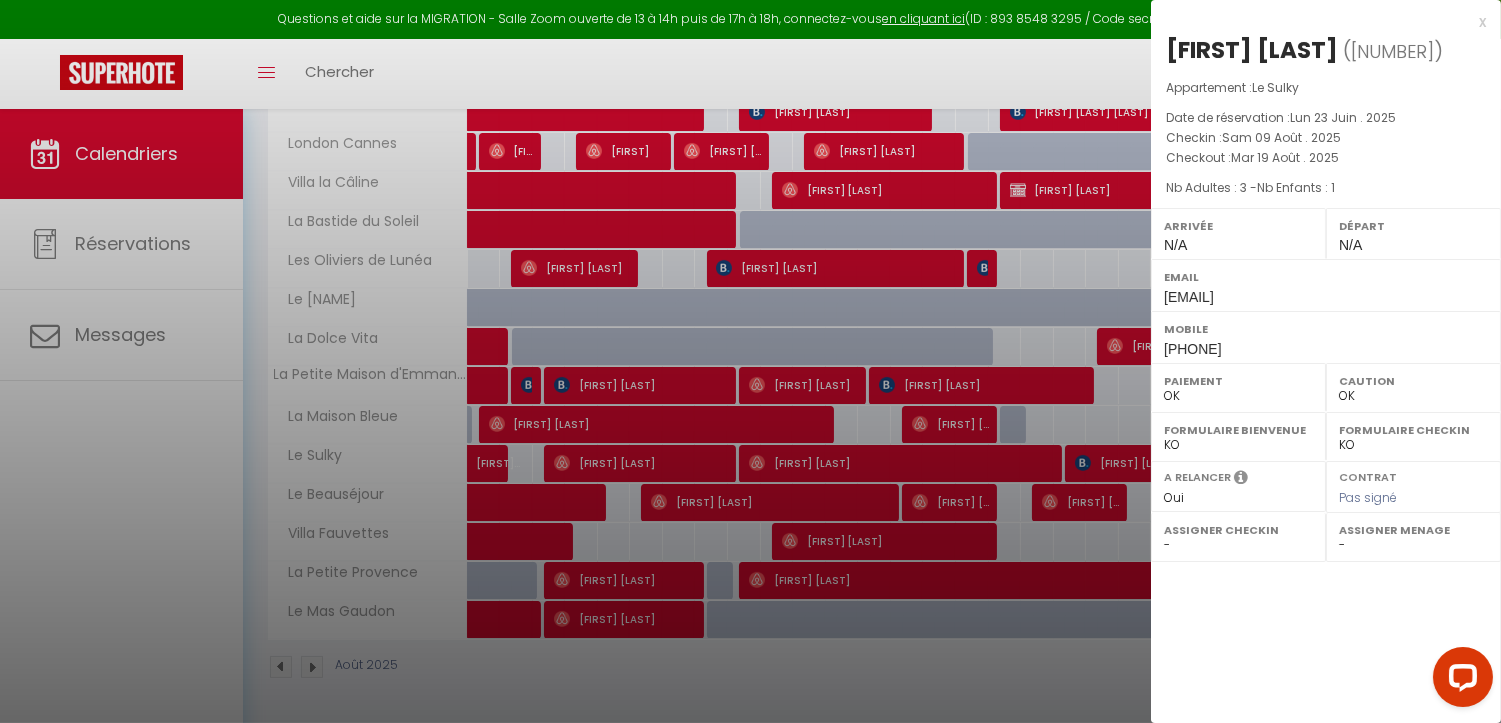 click on "[PHONE]" at bounding box center [1193, 349] 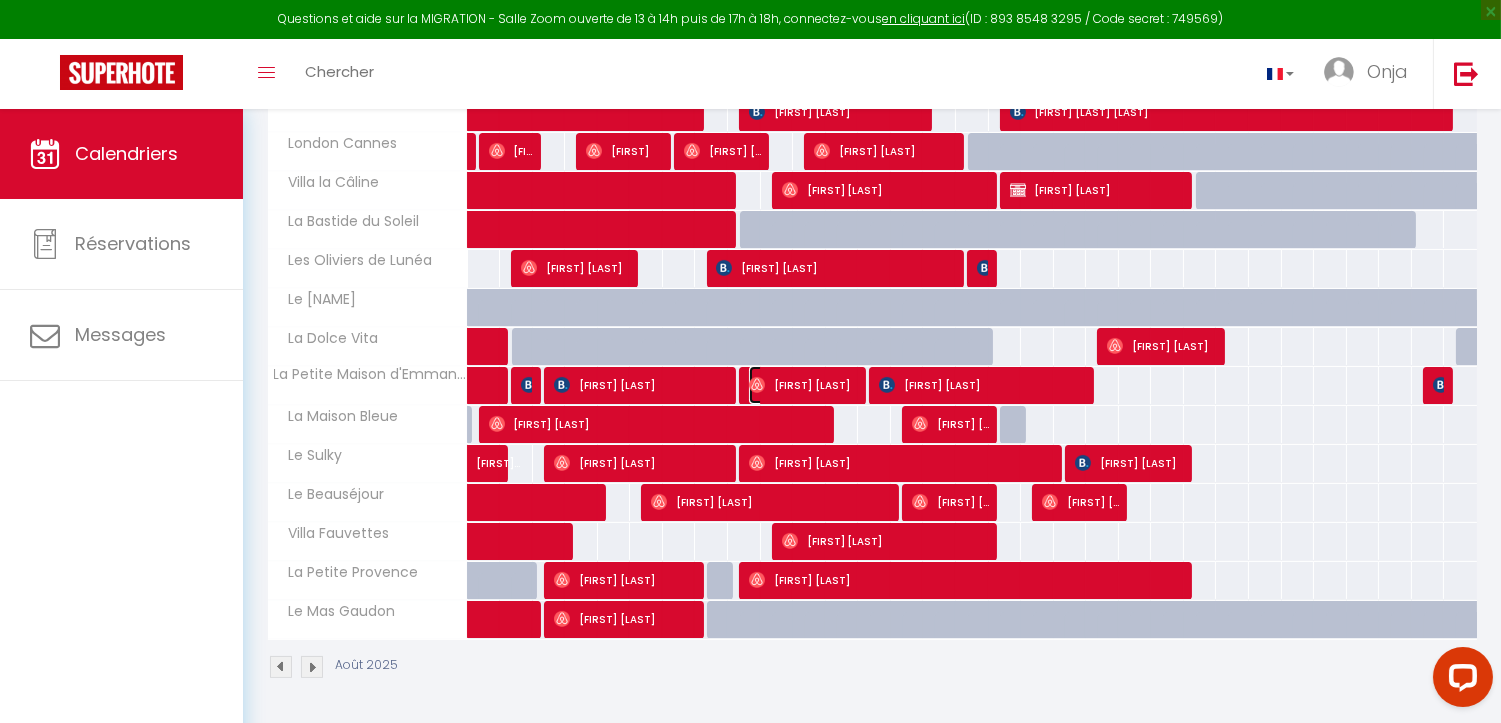 click on "[FIRST] [LAST]" at bounding box center [804, 385] 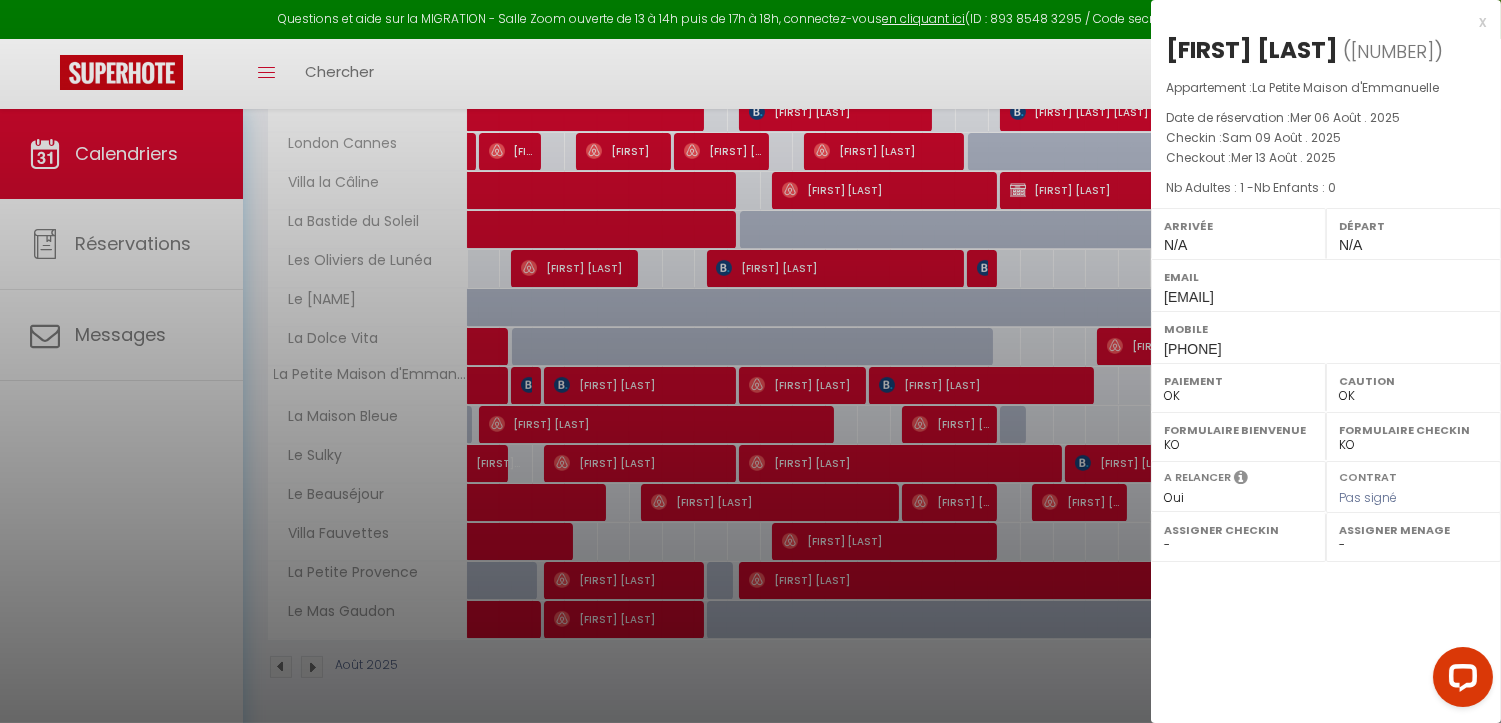 click on "[PHONE]" at bounding box center [1193, 349] 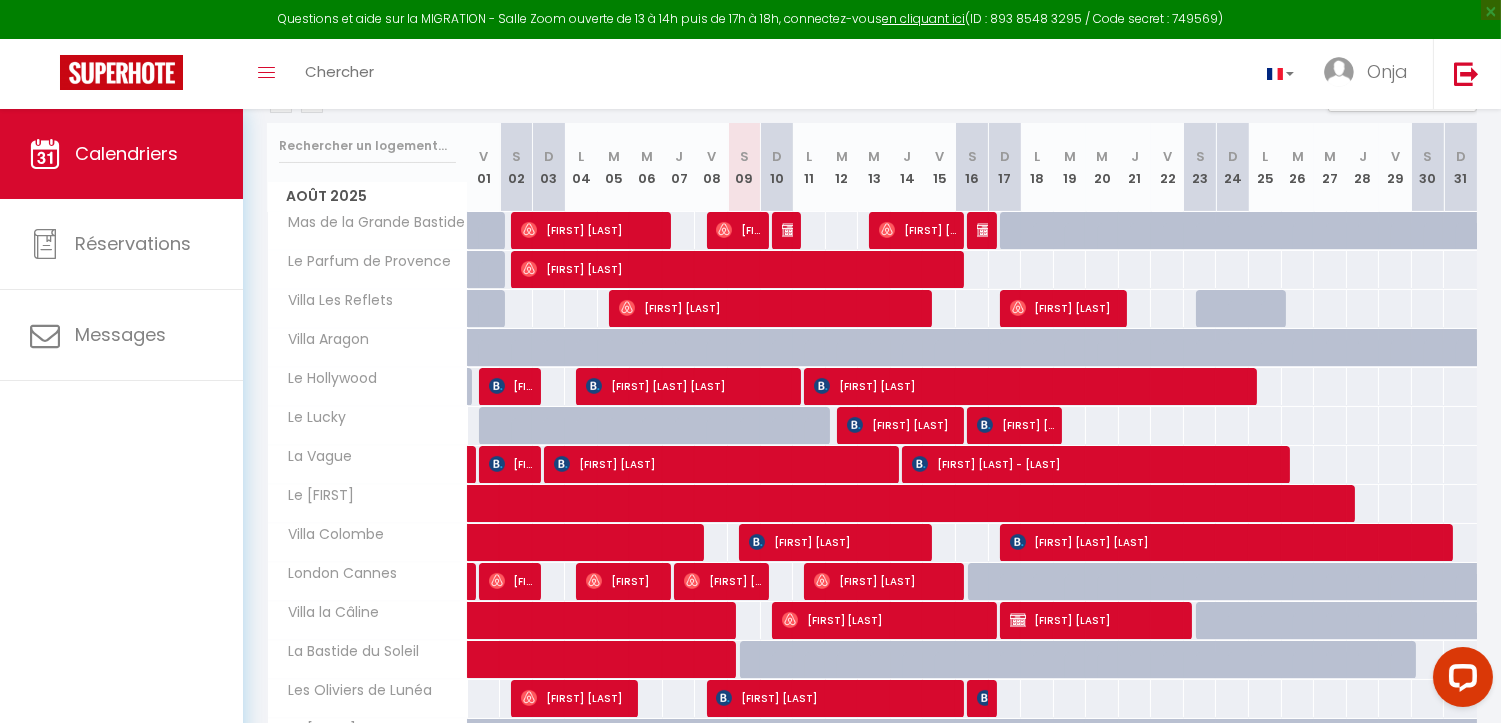 scroll, scrollTop: 231, scrollLeft: 0, axis: vertical 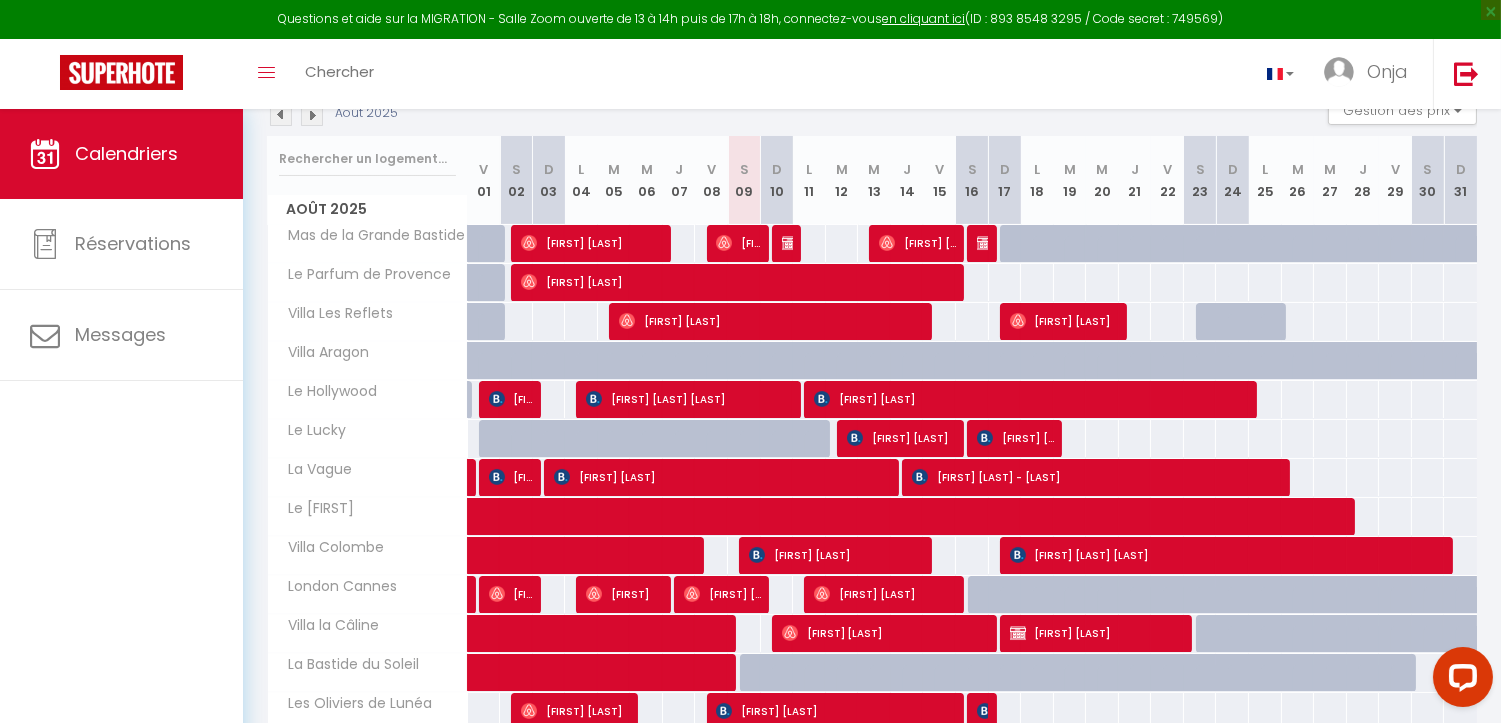 click at bounding box center (788, 244) 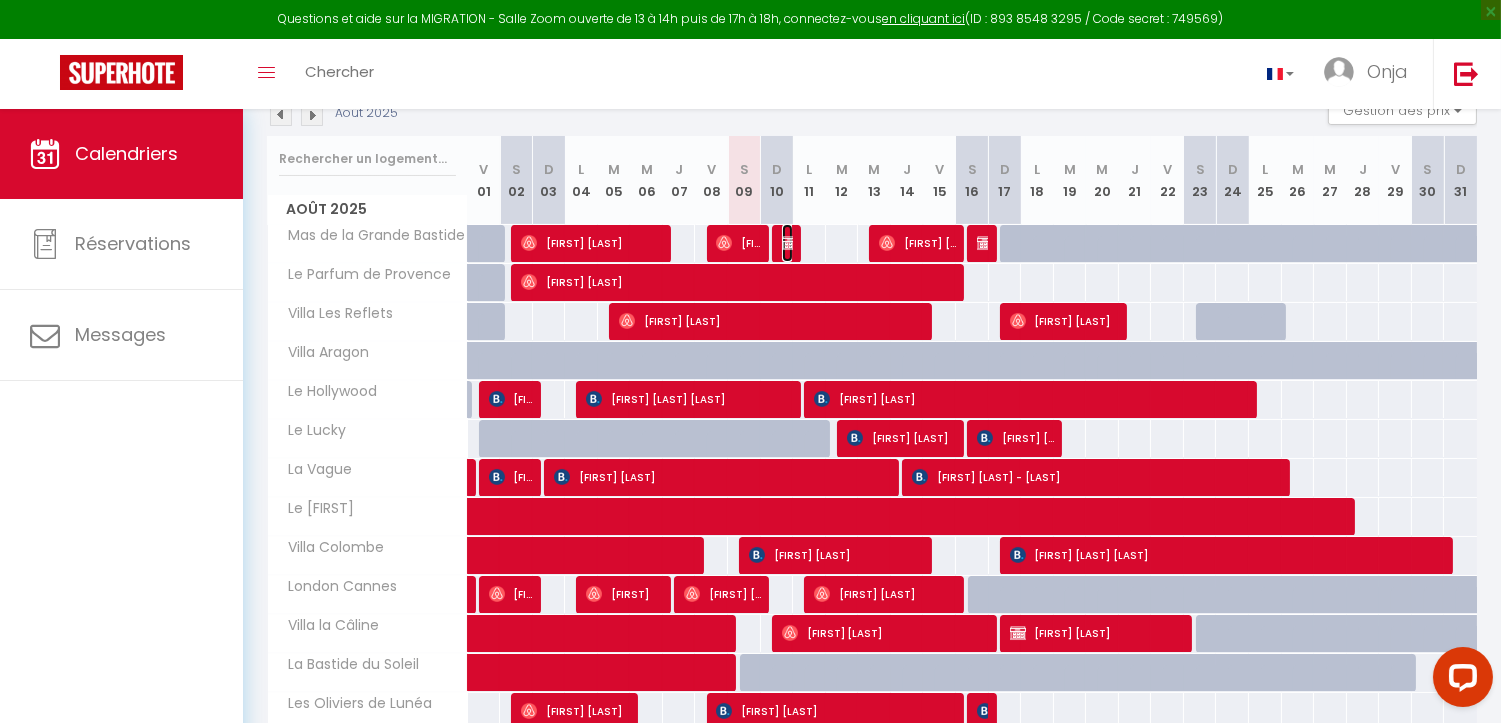 click at bounding box center [790, 243] 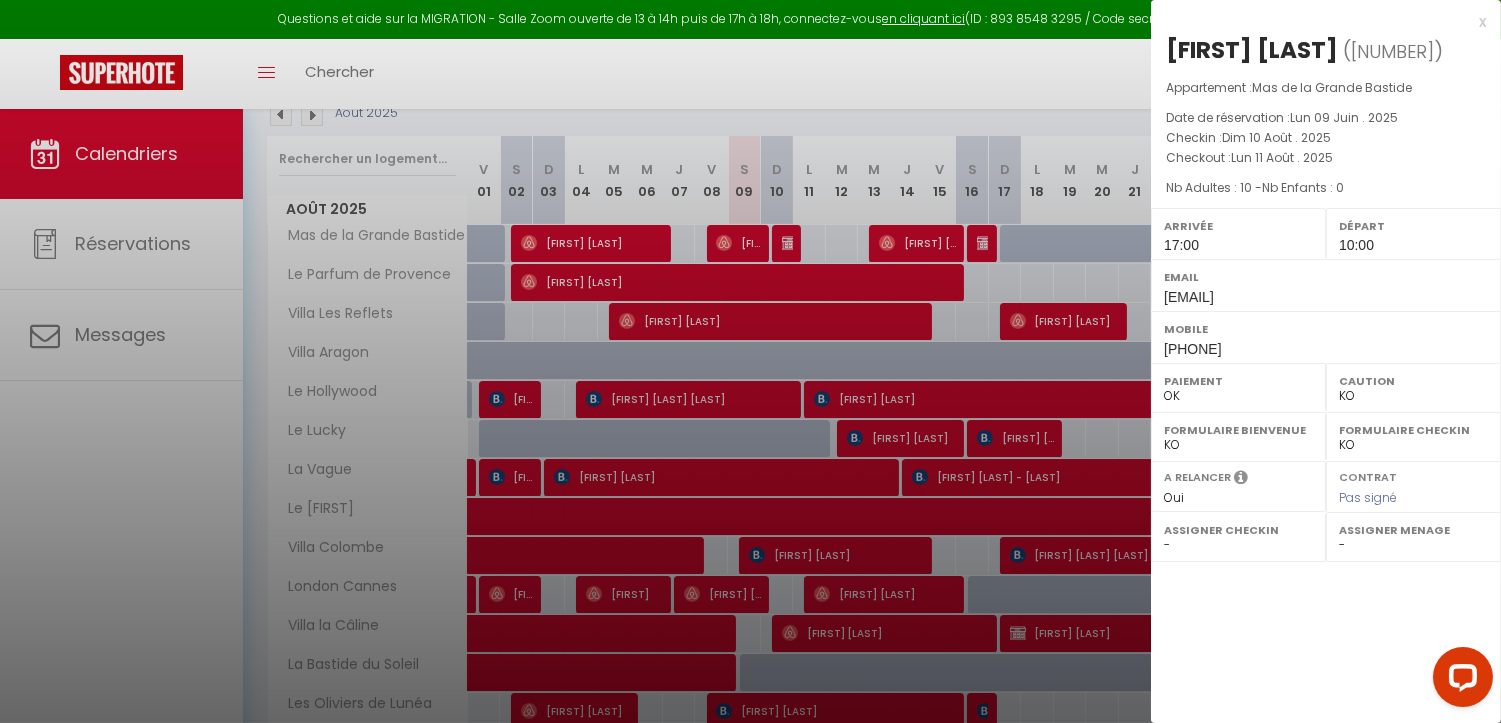 click on "[PHONE]" at bounding box center [1193, 349] 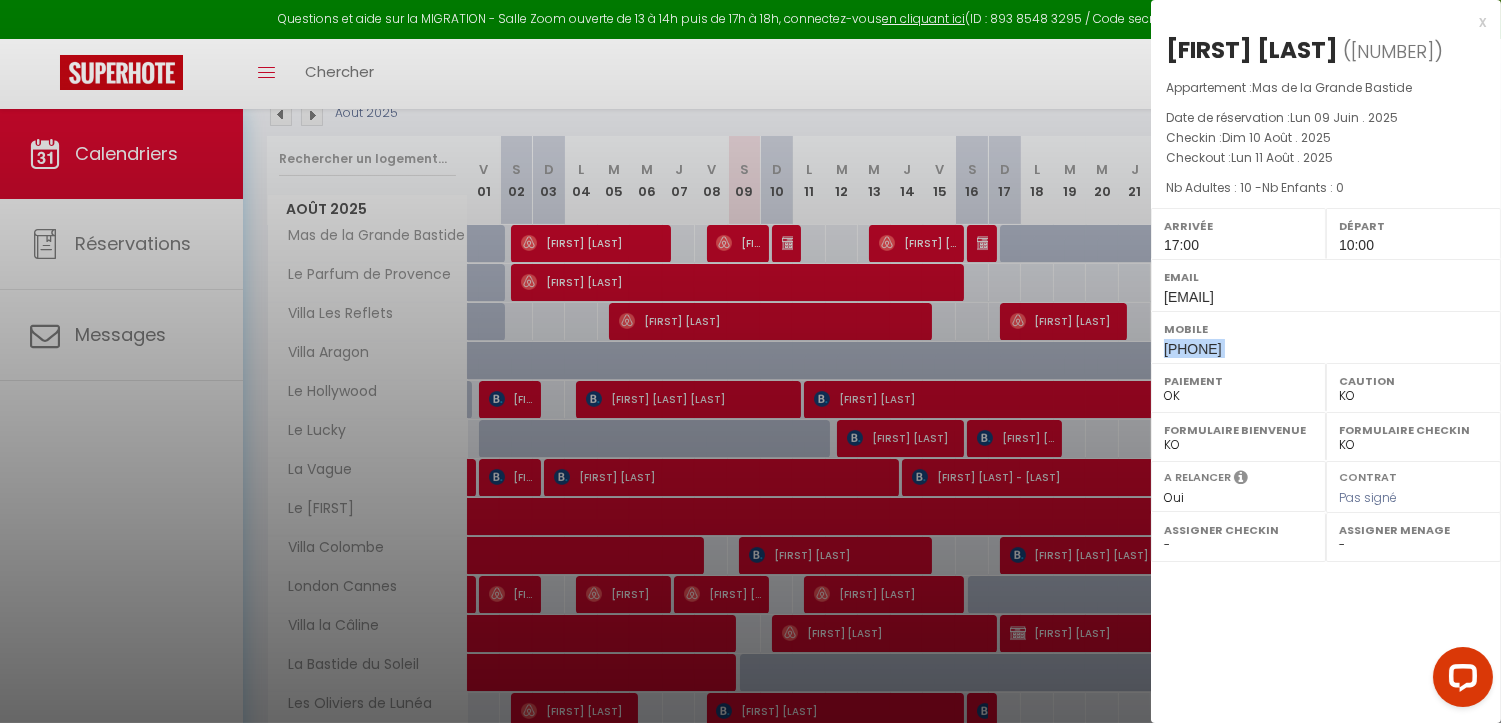 click on "[PHONE]" at bounding box center [1193, 349] 